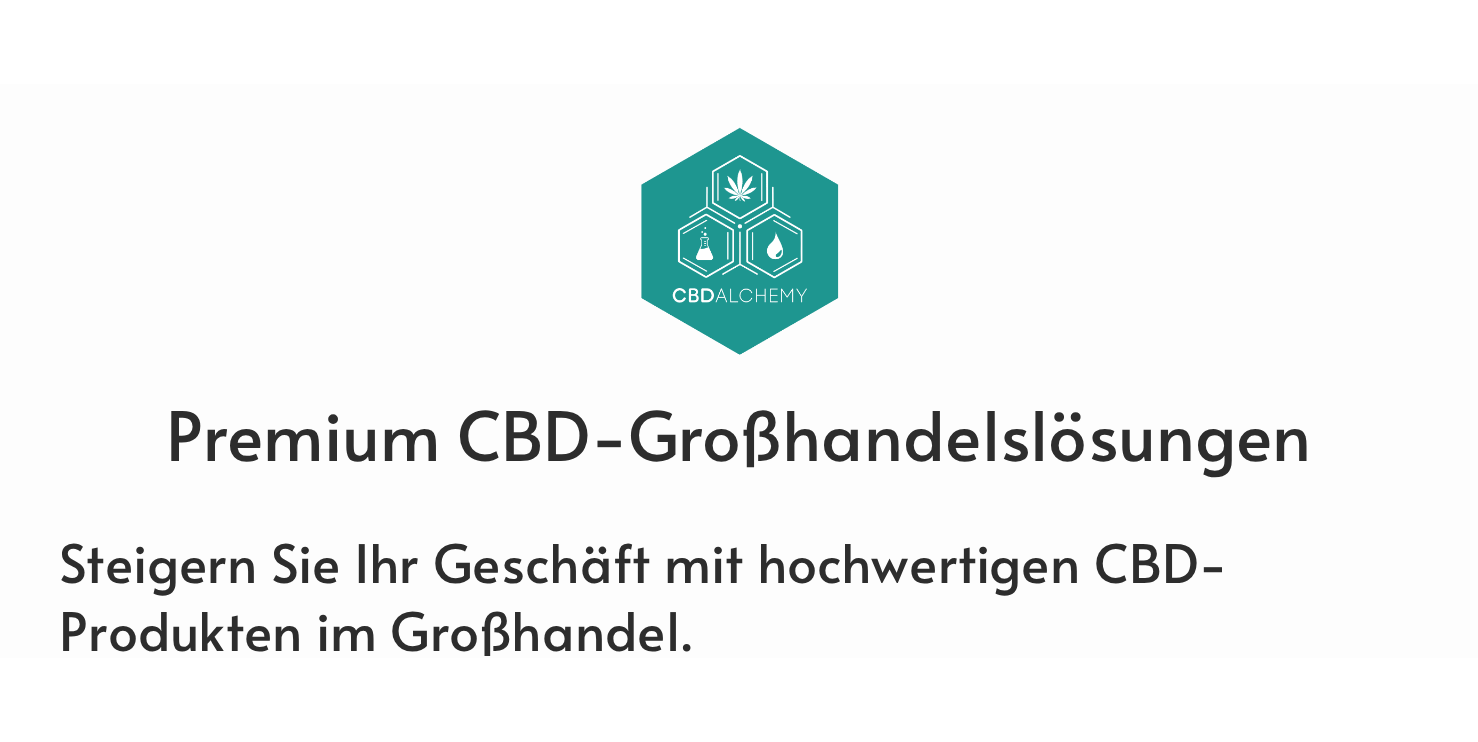 scroll, scrollTop: 0, scrollLeft: 0, axis: both 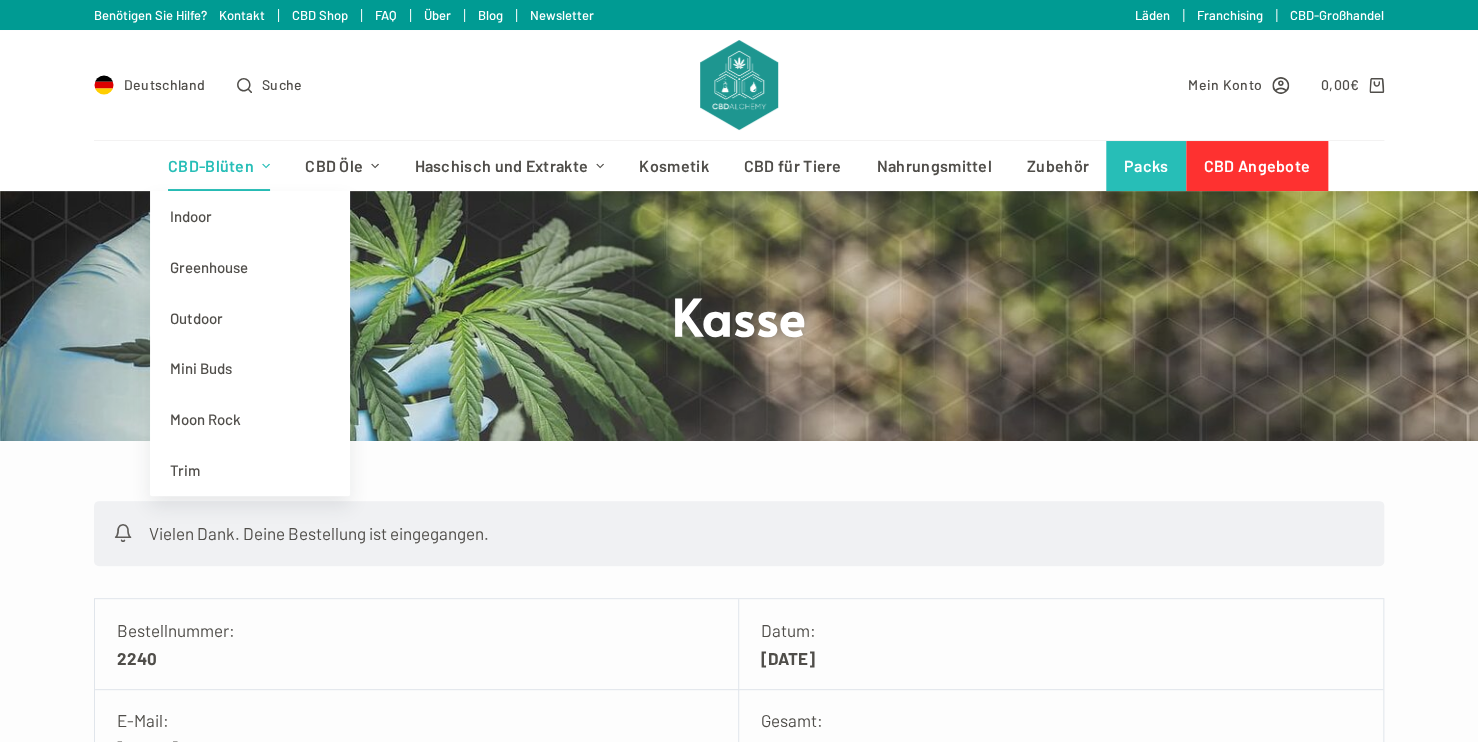 click on "CBD-Blüten" at bounding box center [218, 166] 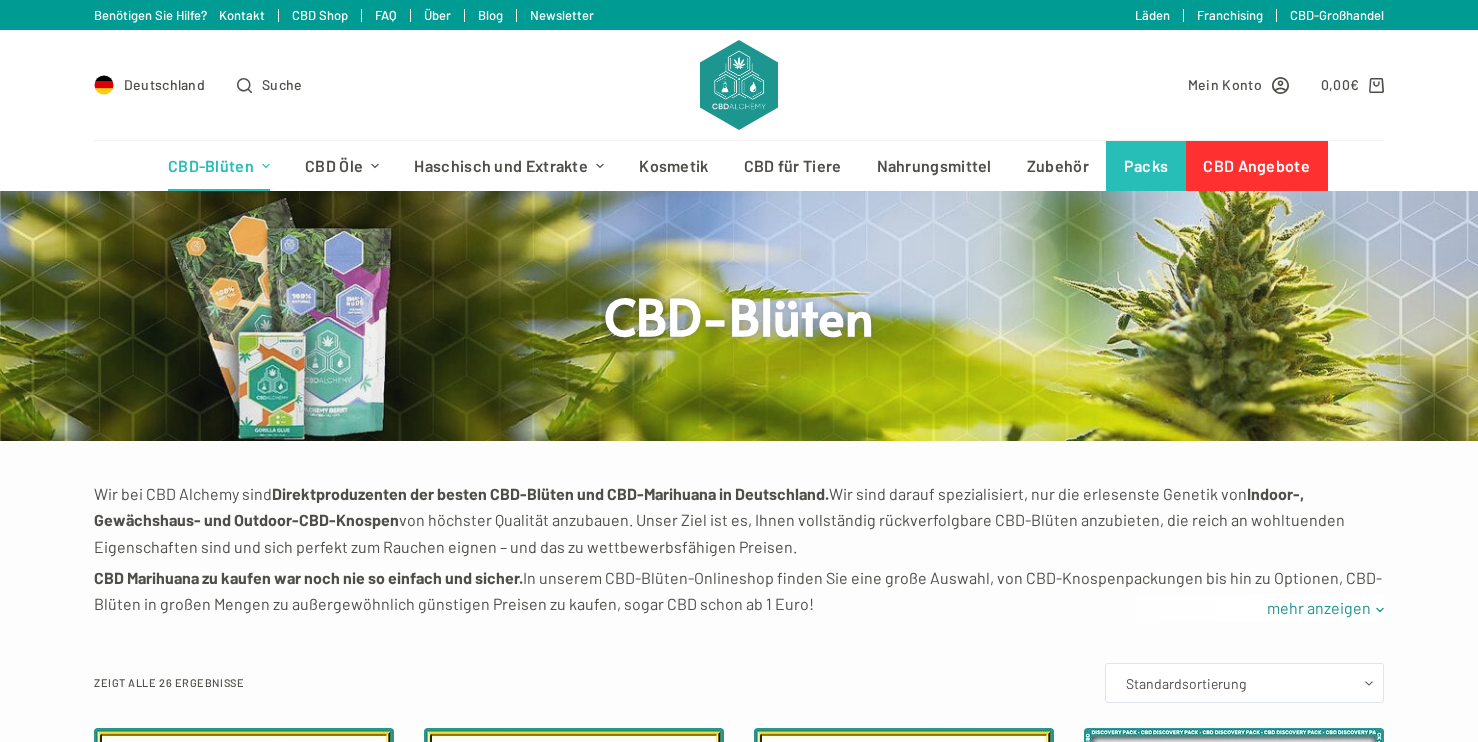 scroll, scrollTop: 0, scrollLeft: 0, axis: both 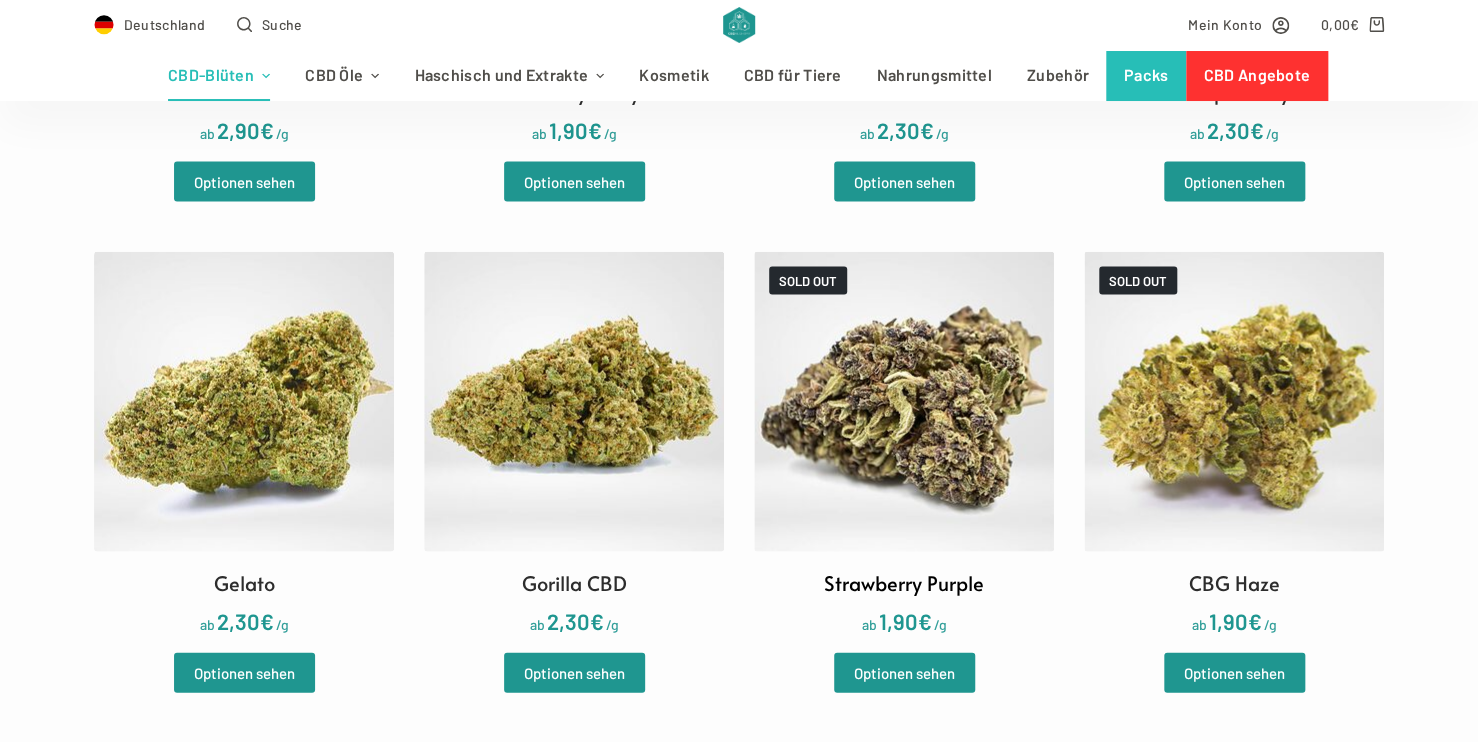 click on "Strawberry Purple" at bounding box center [904, 583] 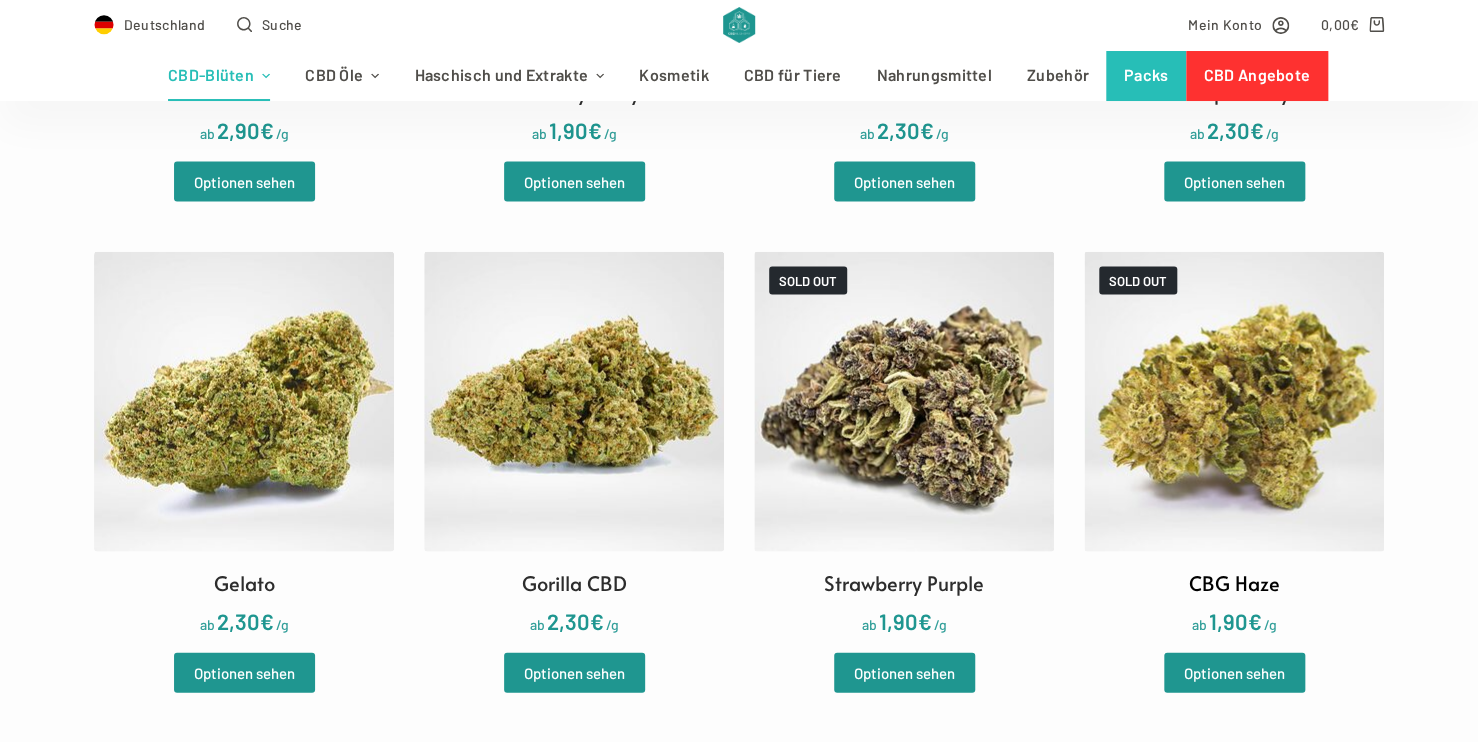 click on "CBG Haze" at bounding box center [1234, 583] 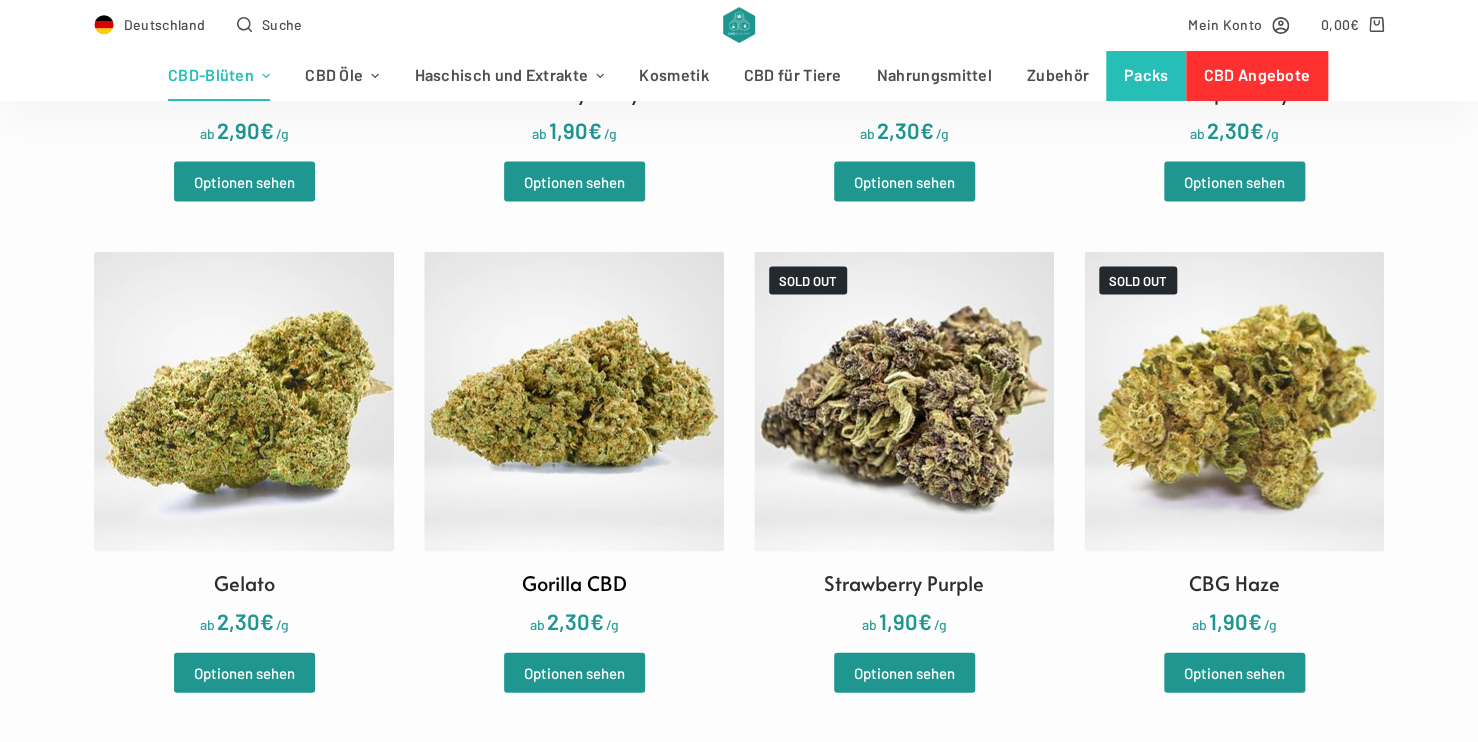 click on "Gorilla CBD" at bounding box center [574, 583] 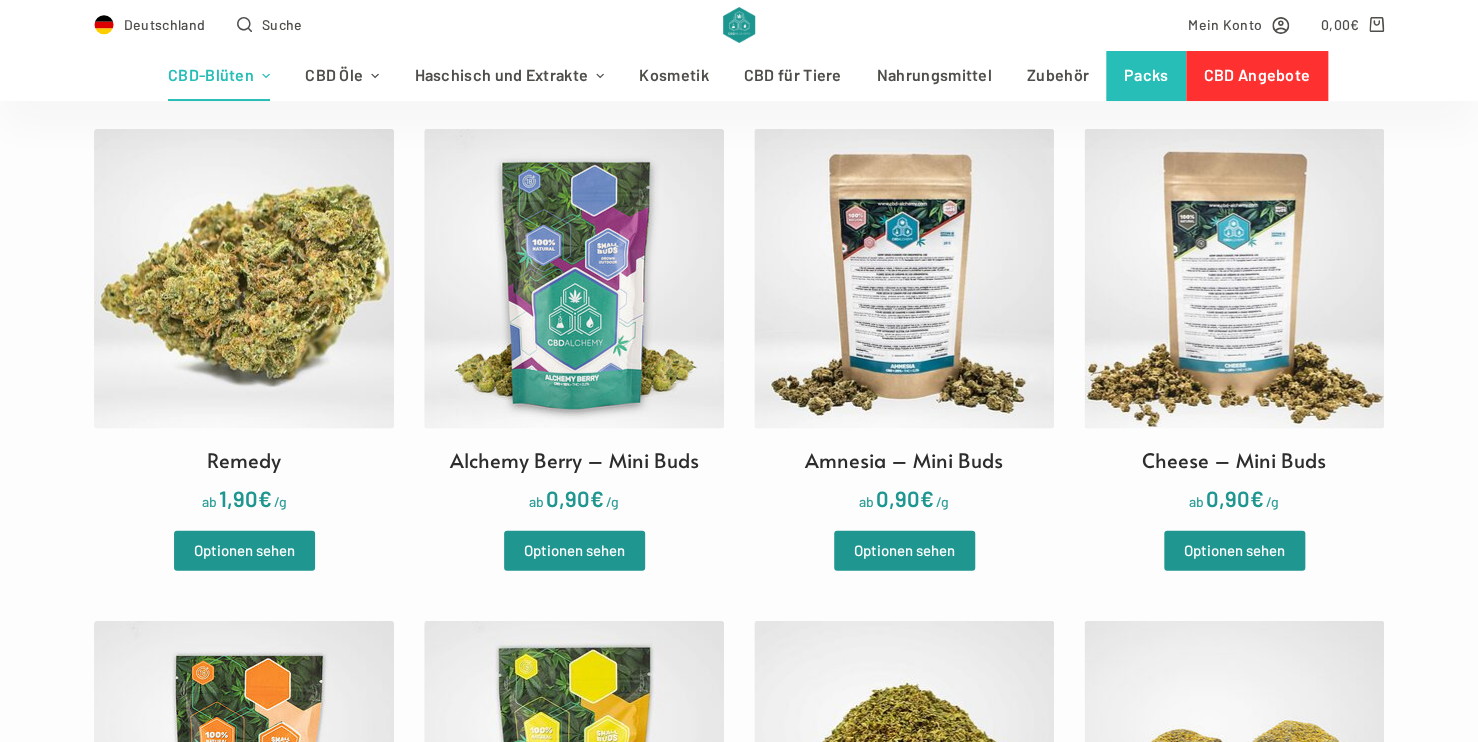 scroll, scrollTop: 2624, scrollLeft: 0, axis: vertical 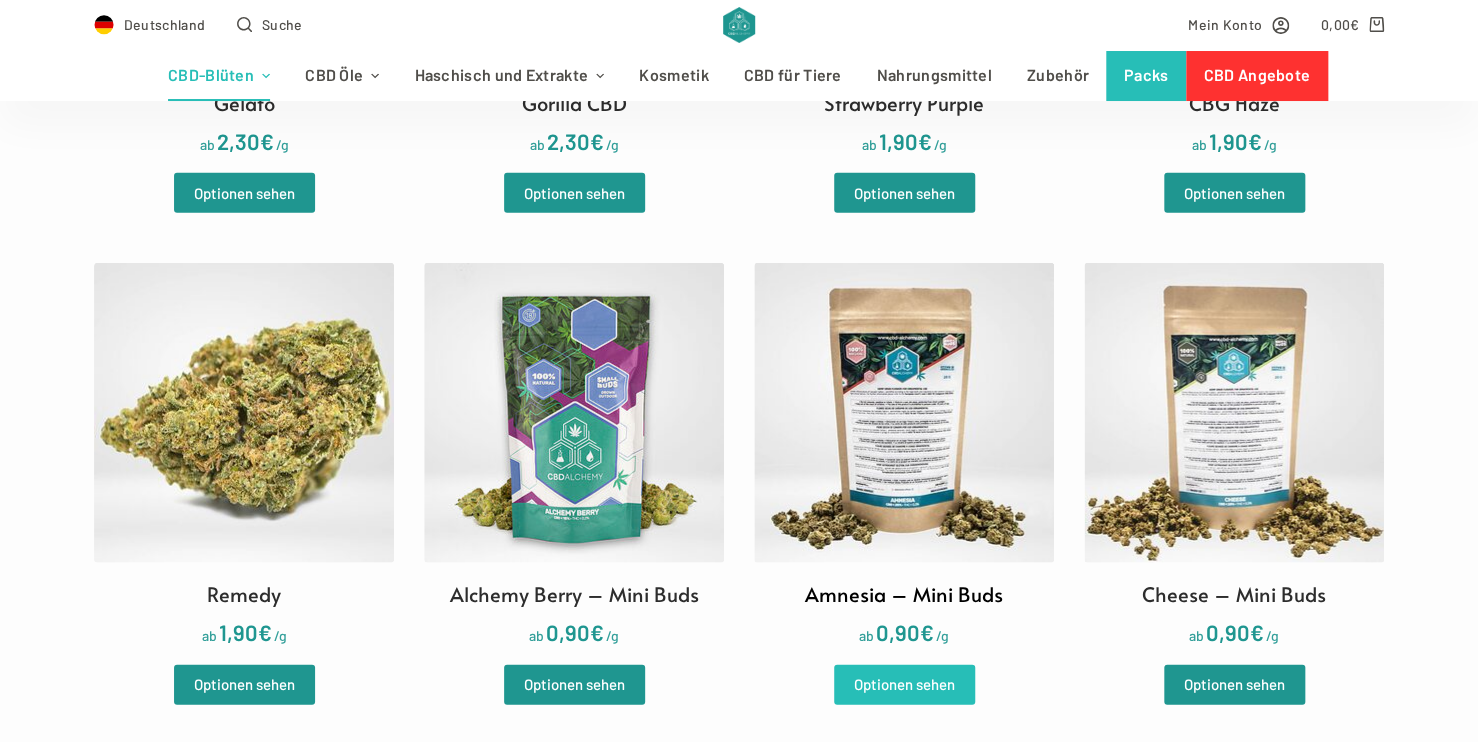 click on "Optionen sehen" at bounding box center [904, 685] 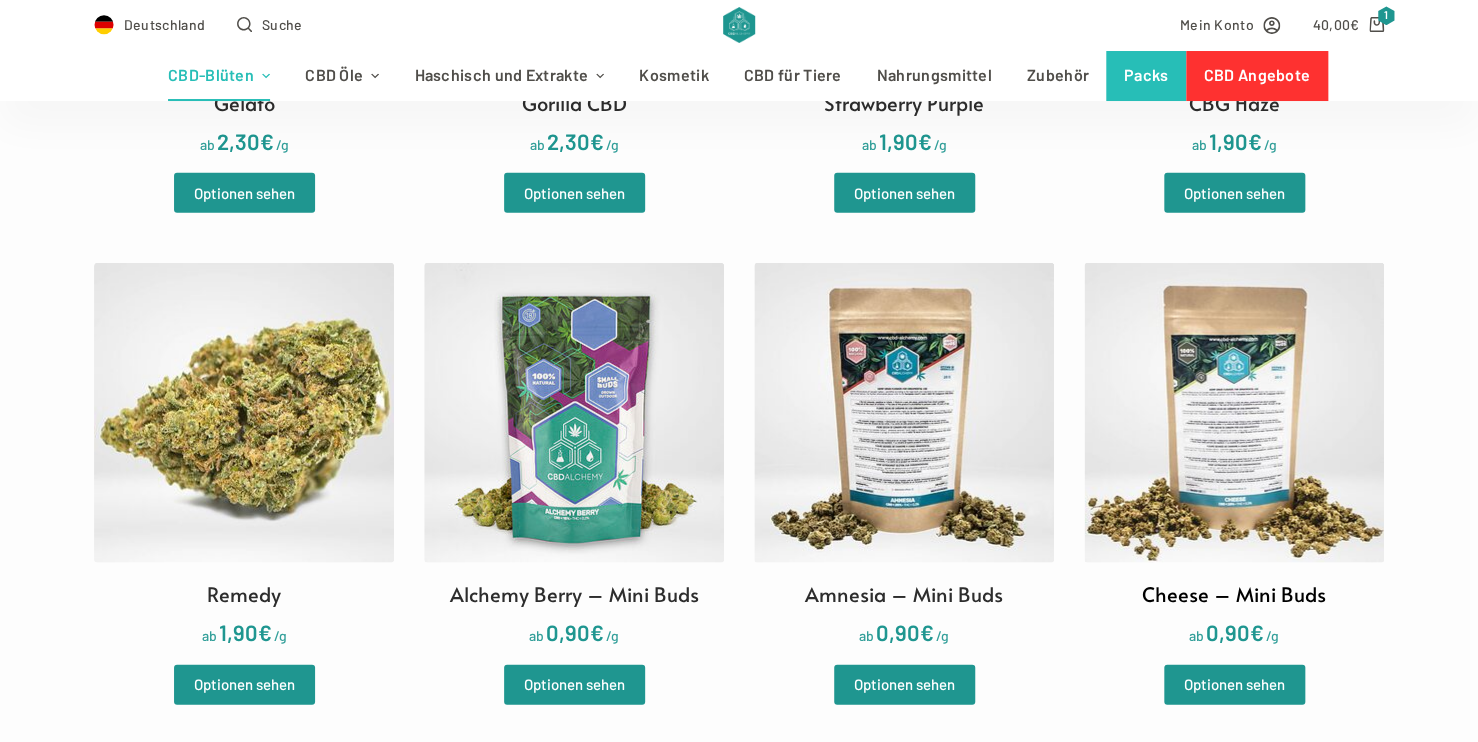 click on "Cheese – Mini Buds" at bounding box center [1234, 594] 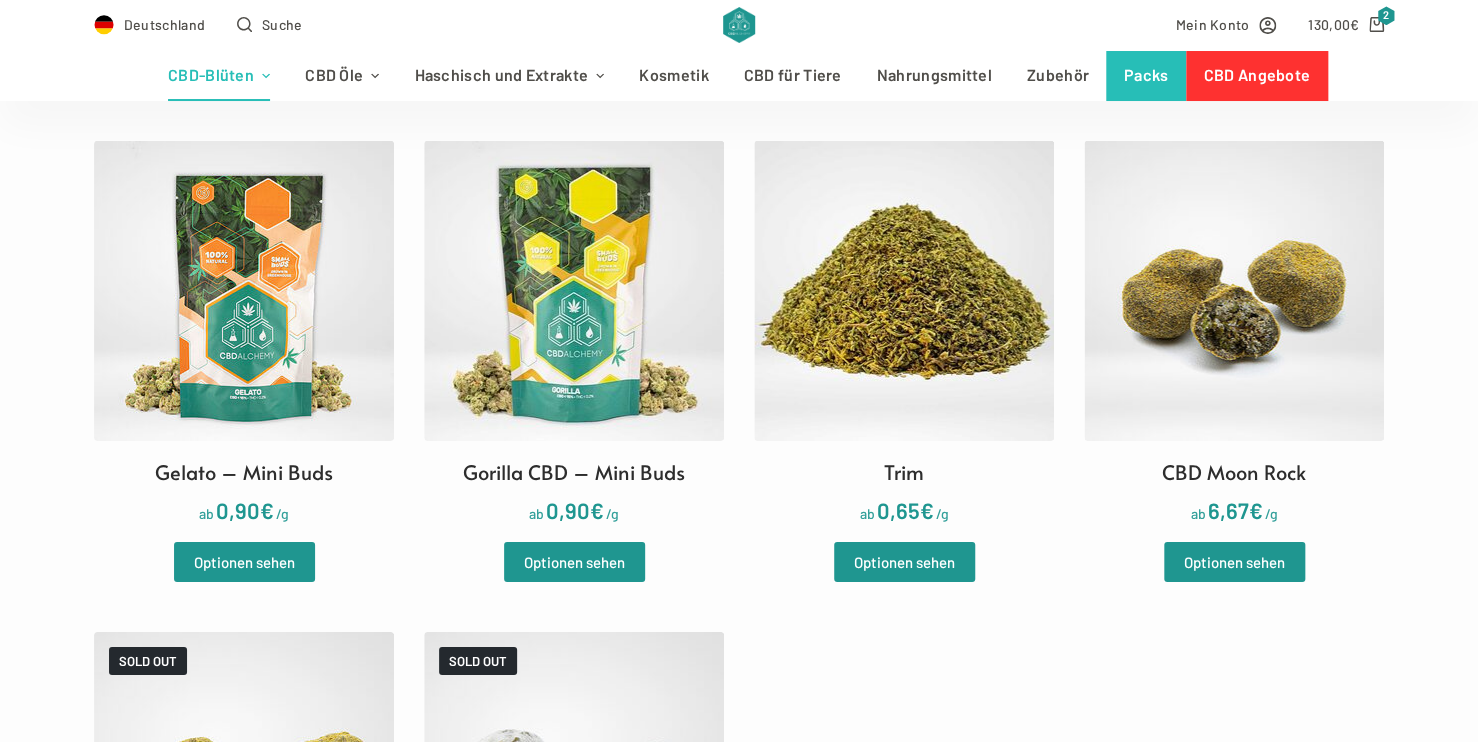 scroll, scrollTop: 3104, scrollLeft: 0, axis: vertical 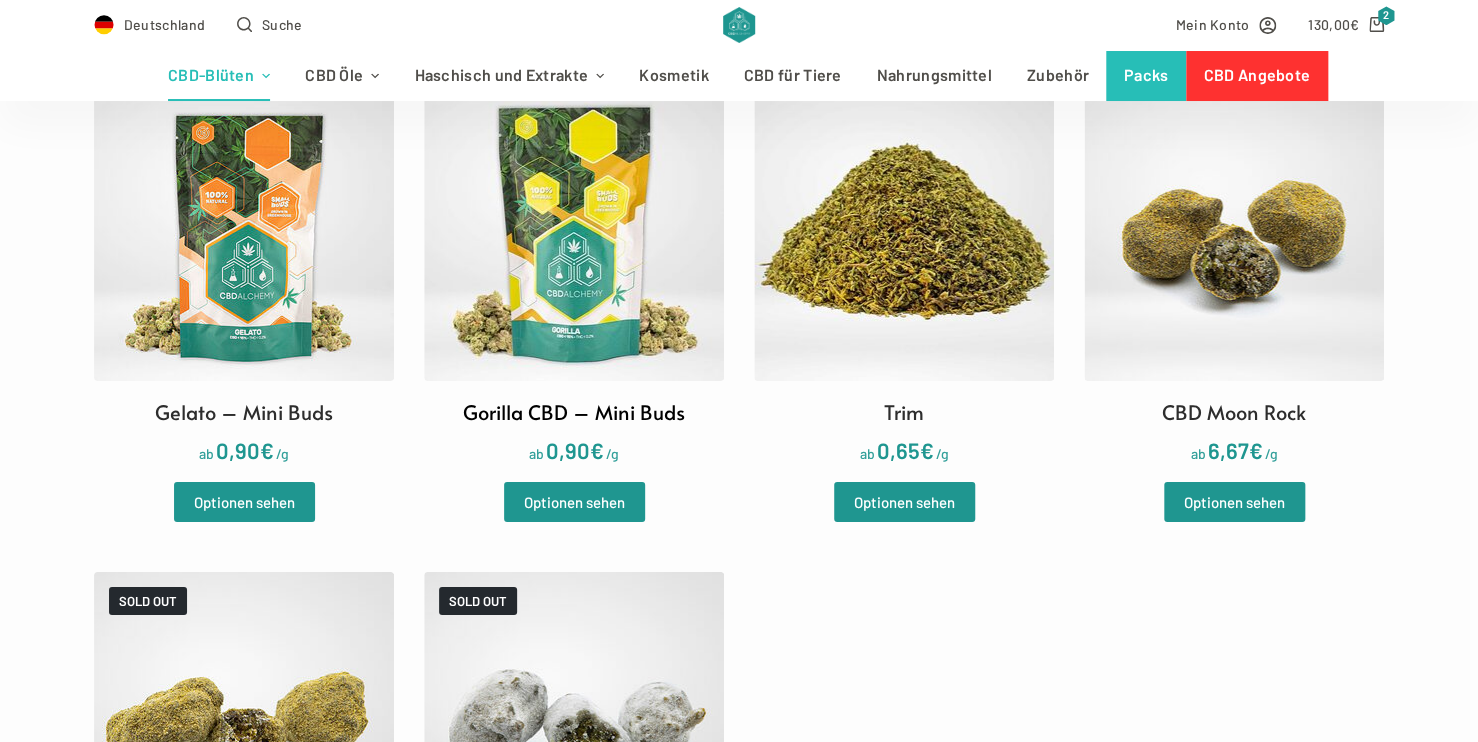 click on "Gorilla CBD – Mini Buds" at bounding box center [574, 412] 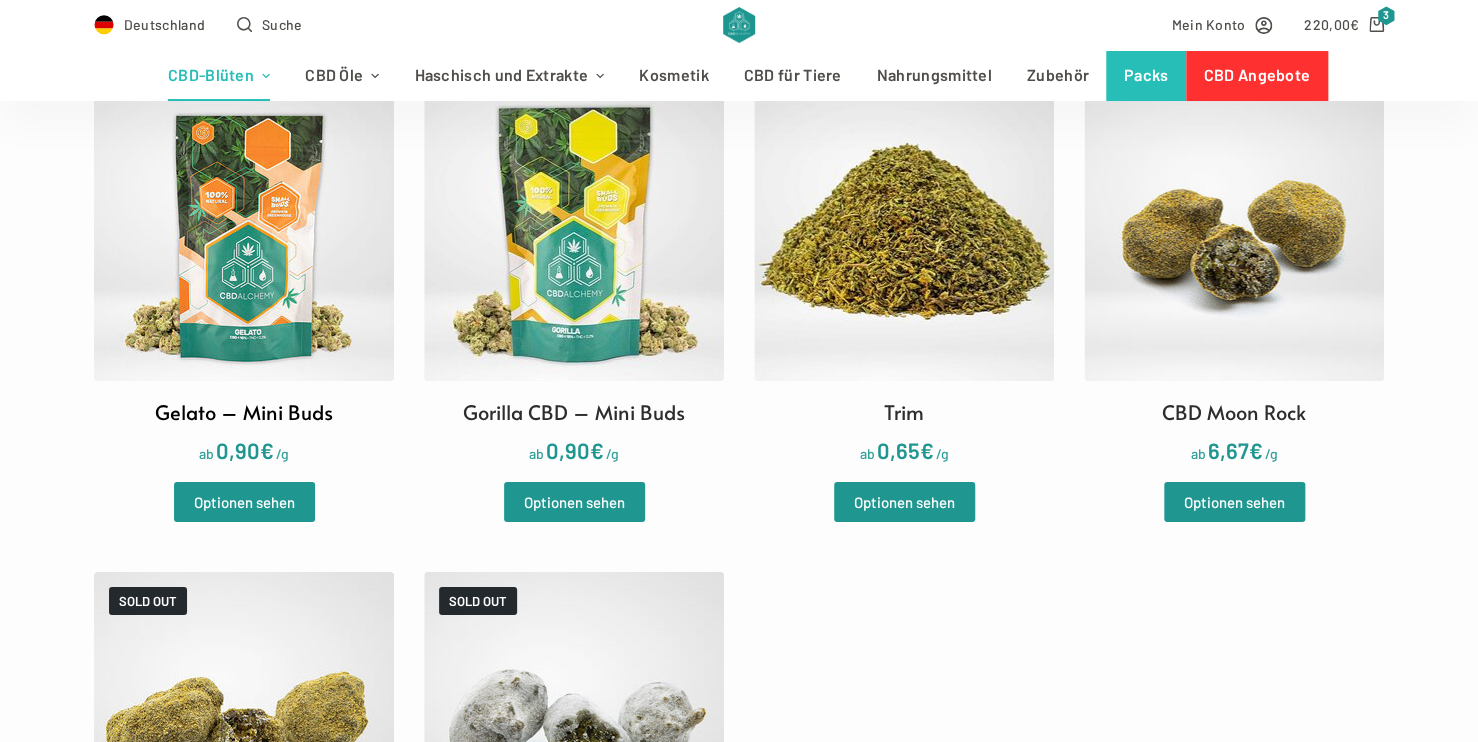 click on "Gelato – Mini Buds" at bounding box center (244, 412) 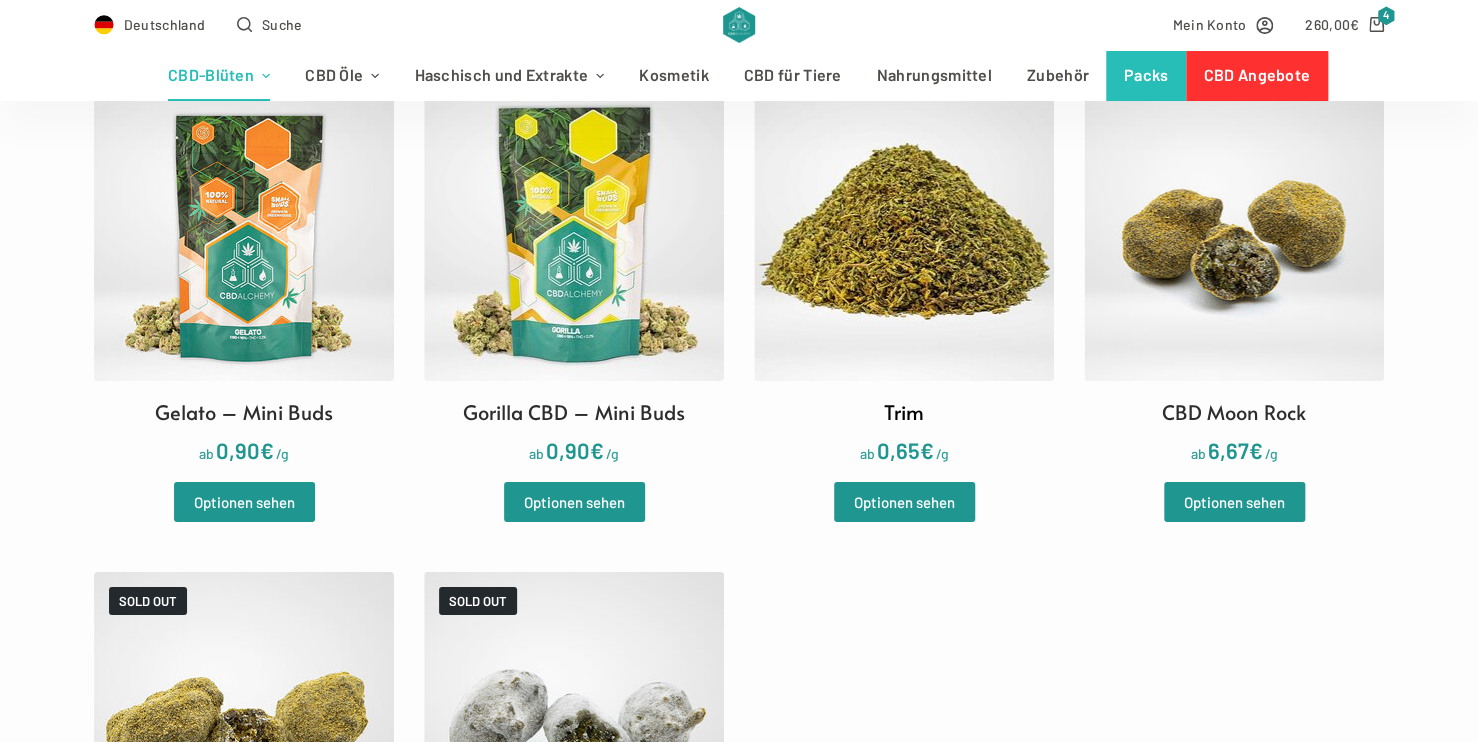 click on "Trim" at bounding box center [904, 412] 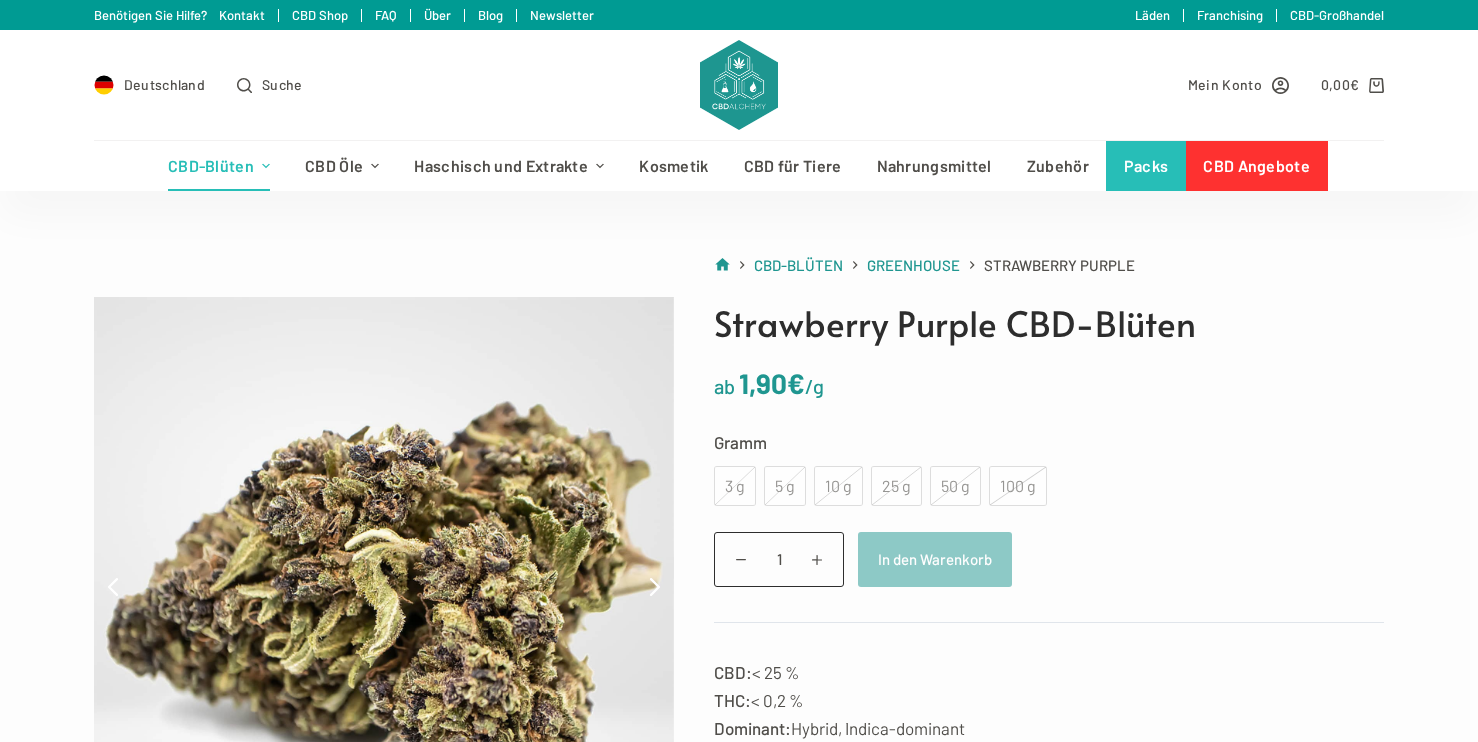 scroll, scrollTop: 0, scrollLeft: 0, axis: both 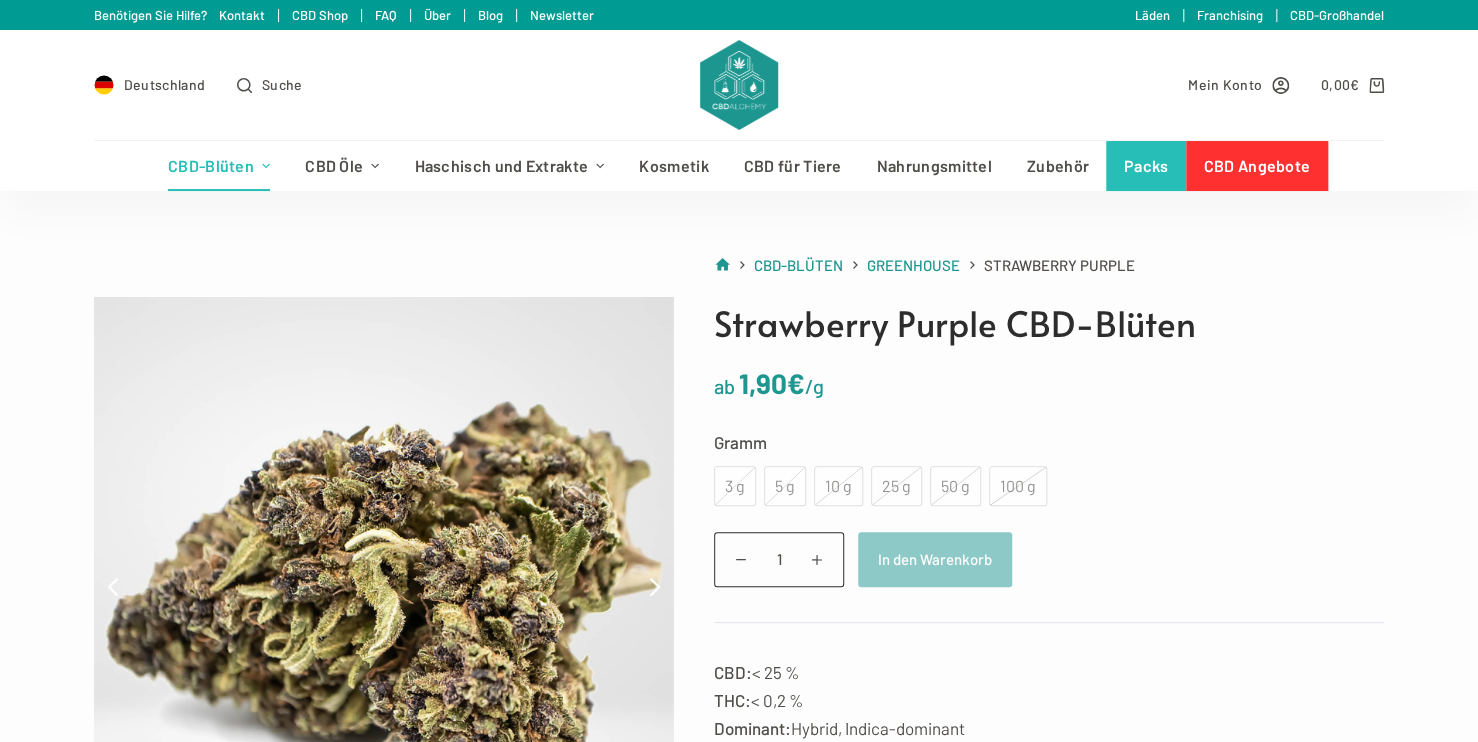 click on "100 g" 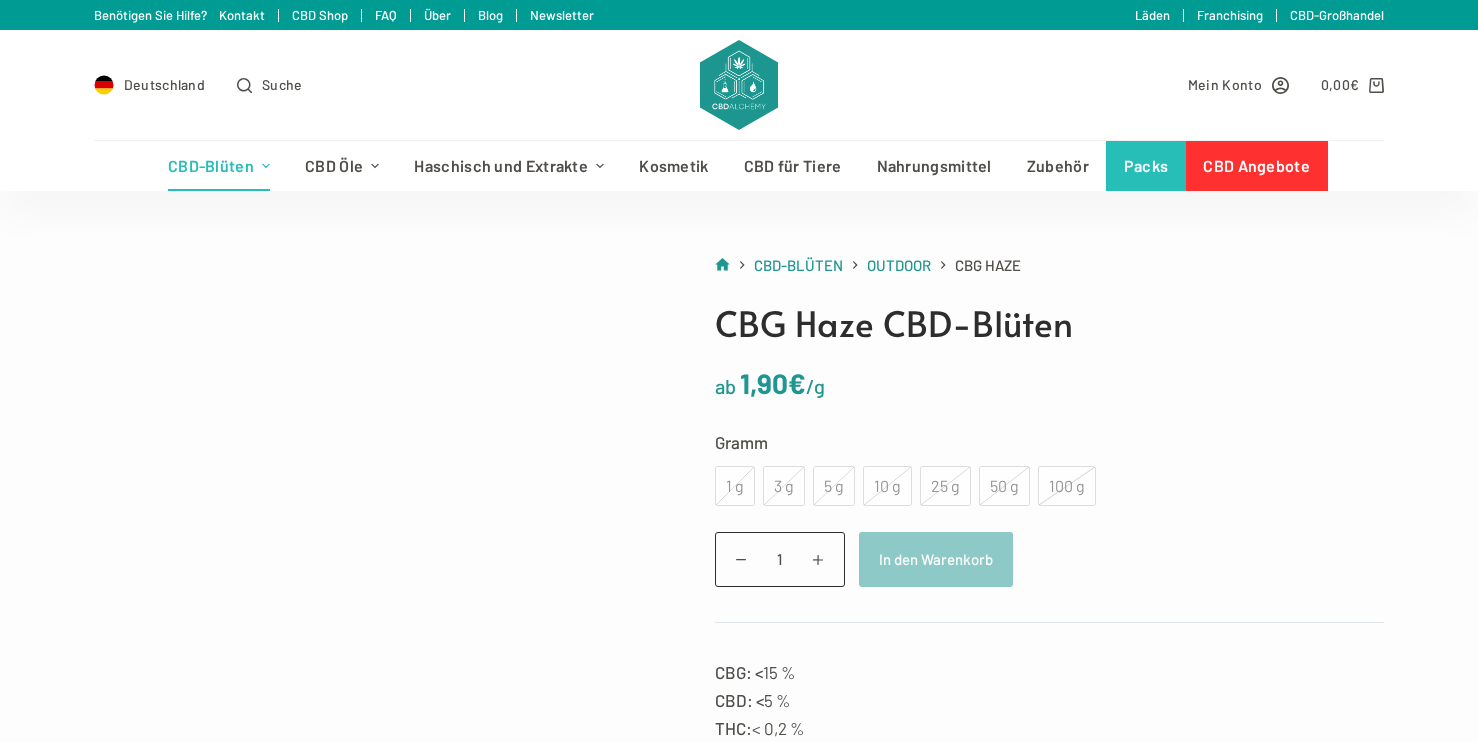 scroll, scrollTop: 0, scrollLeft: 0, axis: both 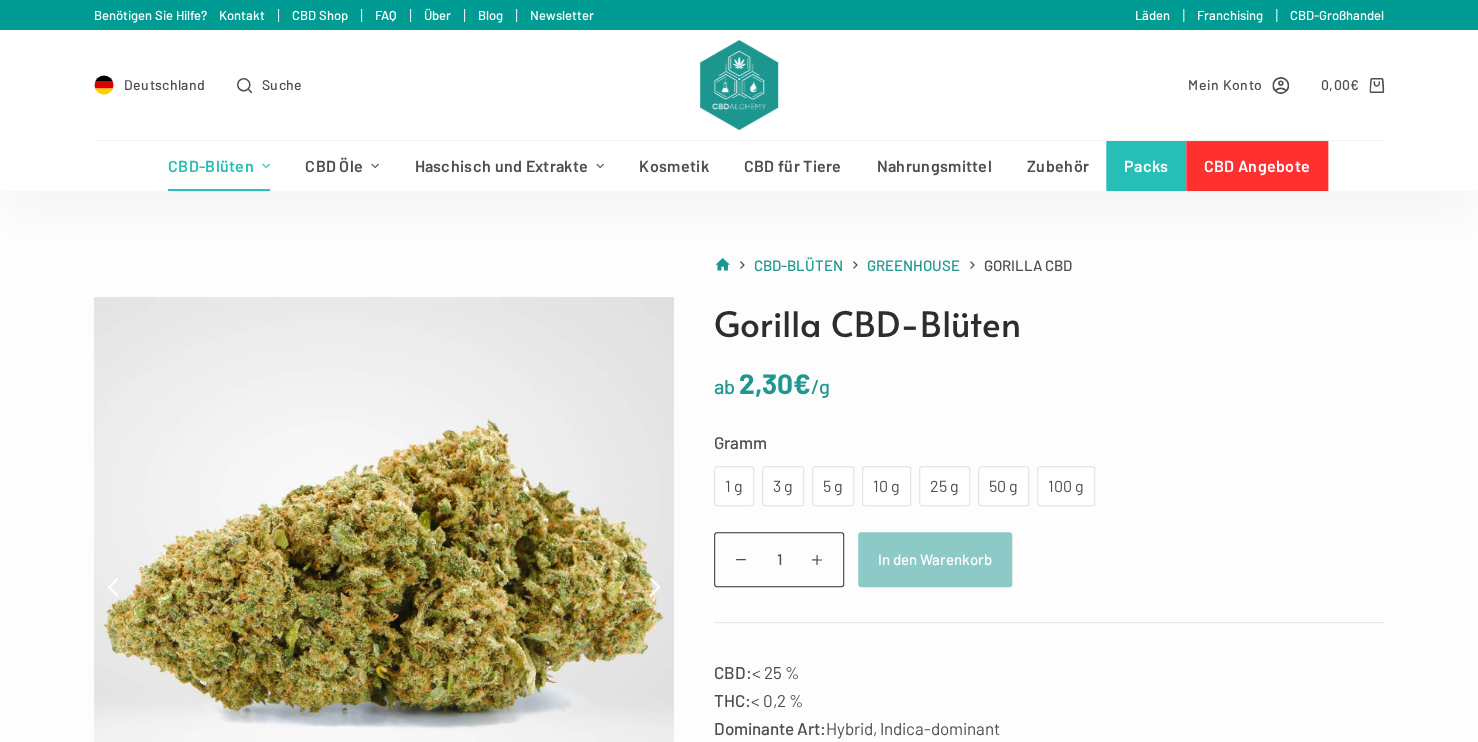 click on "ab  2,30  € /g" at bounding box center [1049, 383] 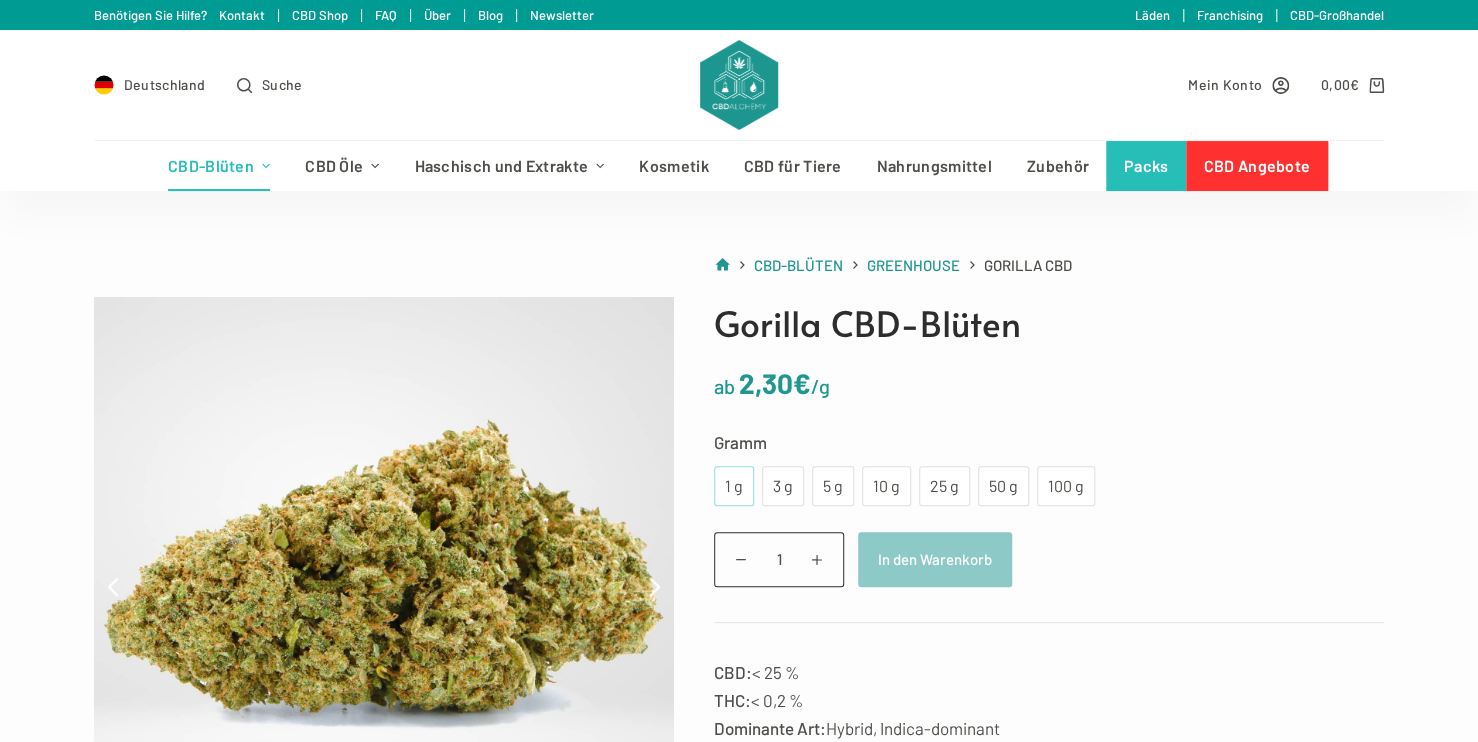 click on "1 g" 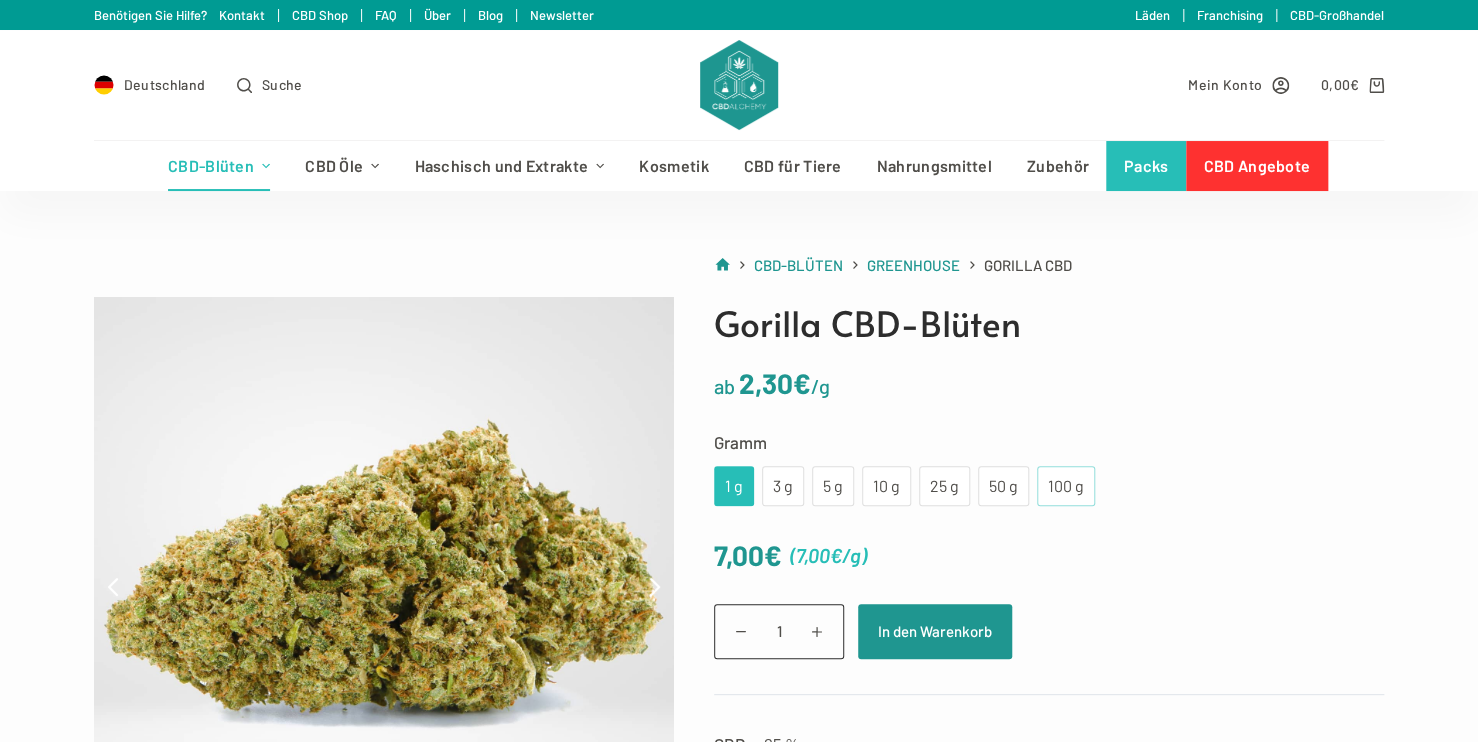 click on "100 g" 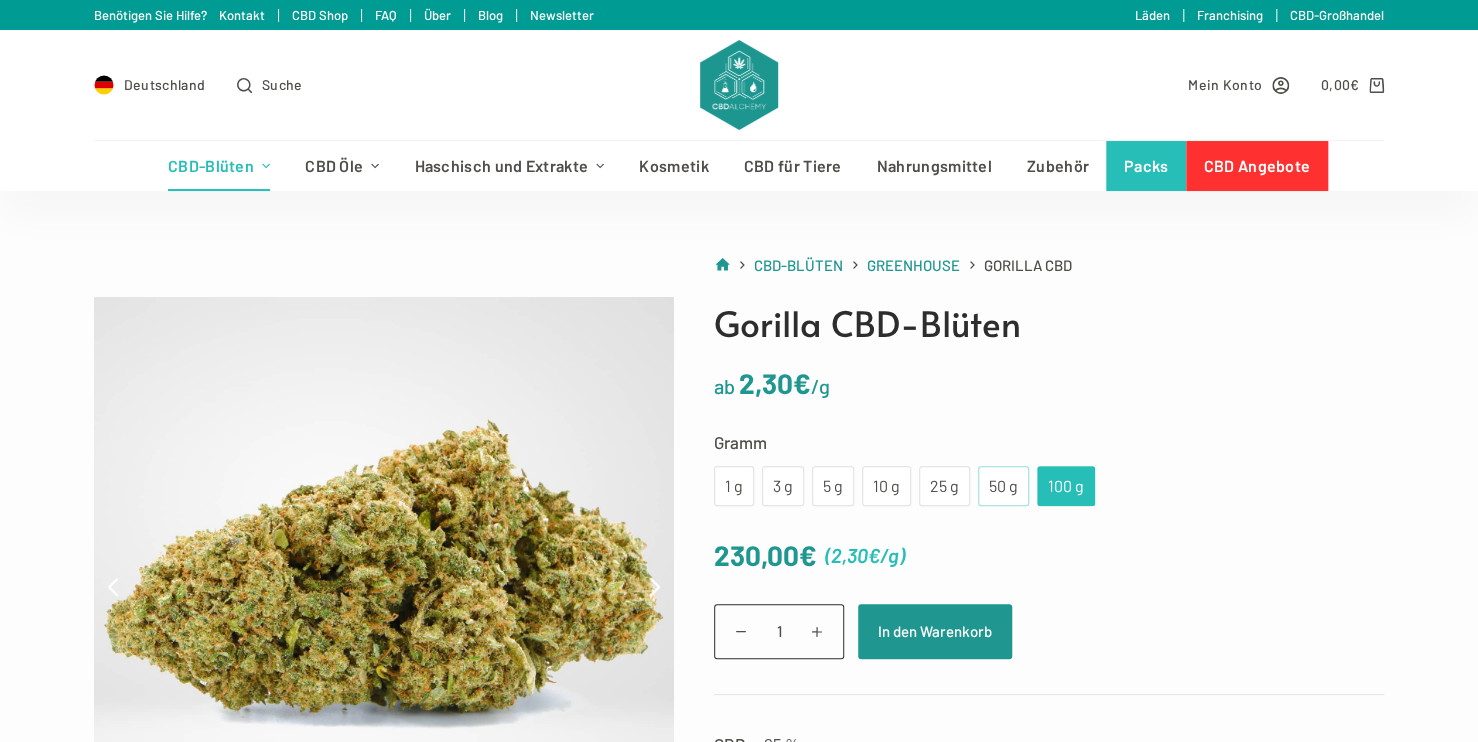 click on "50 g" 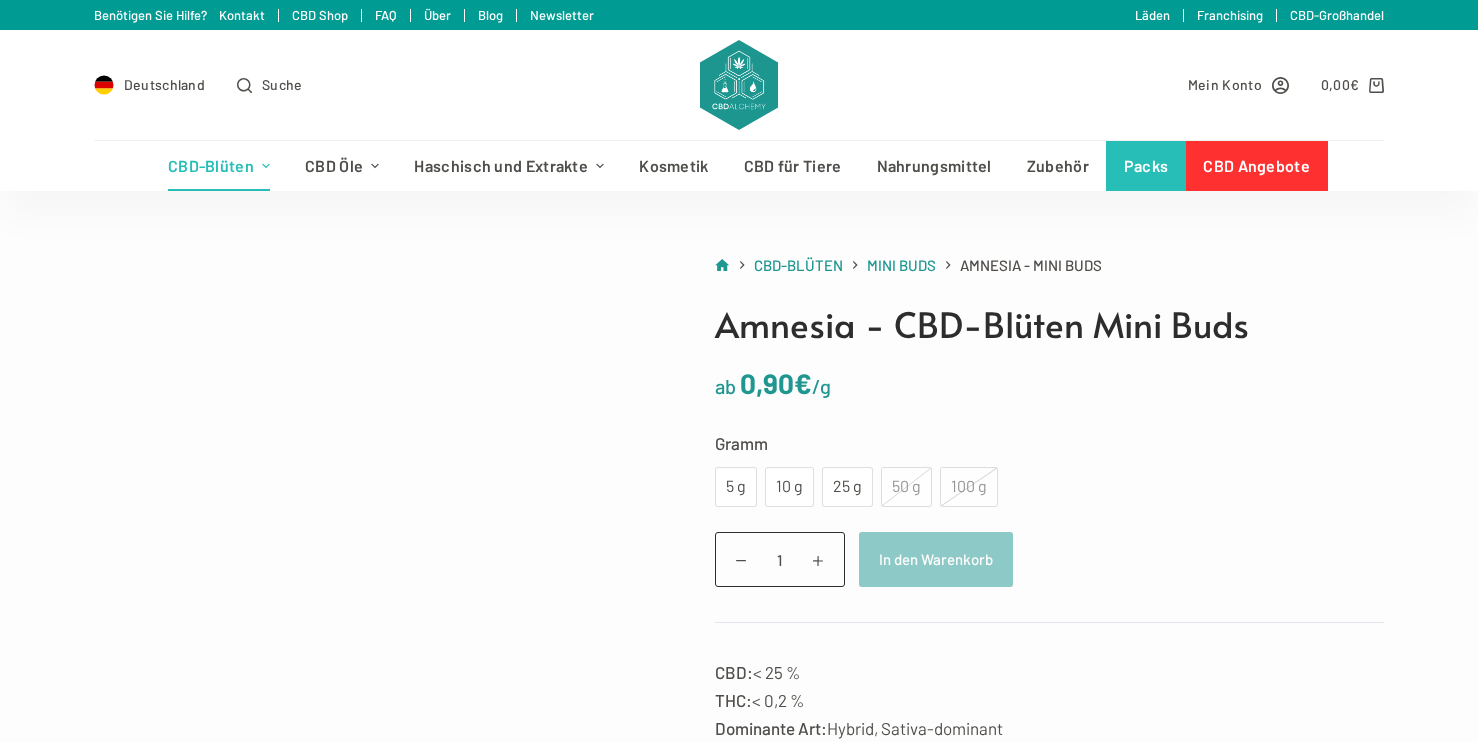 scroll, scrollTop: 0, scrollLeft: 0, axis: both 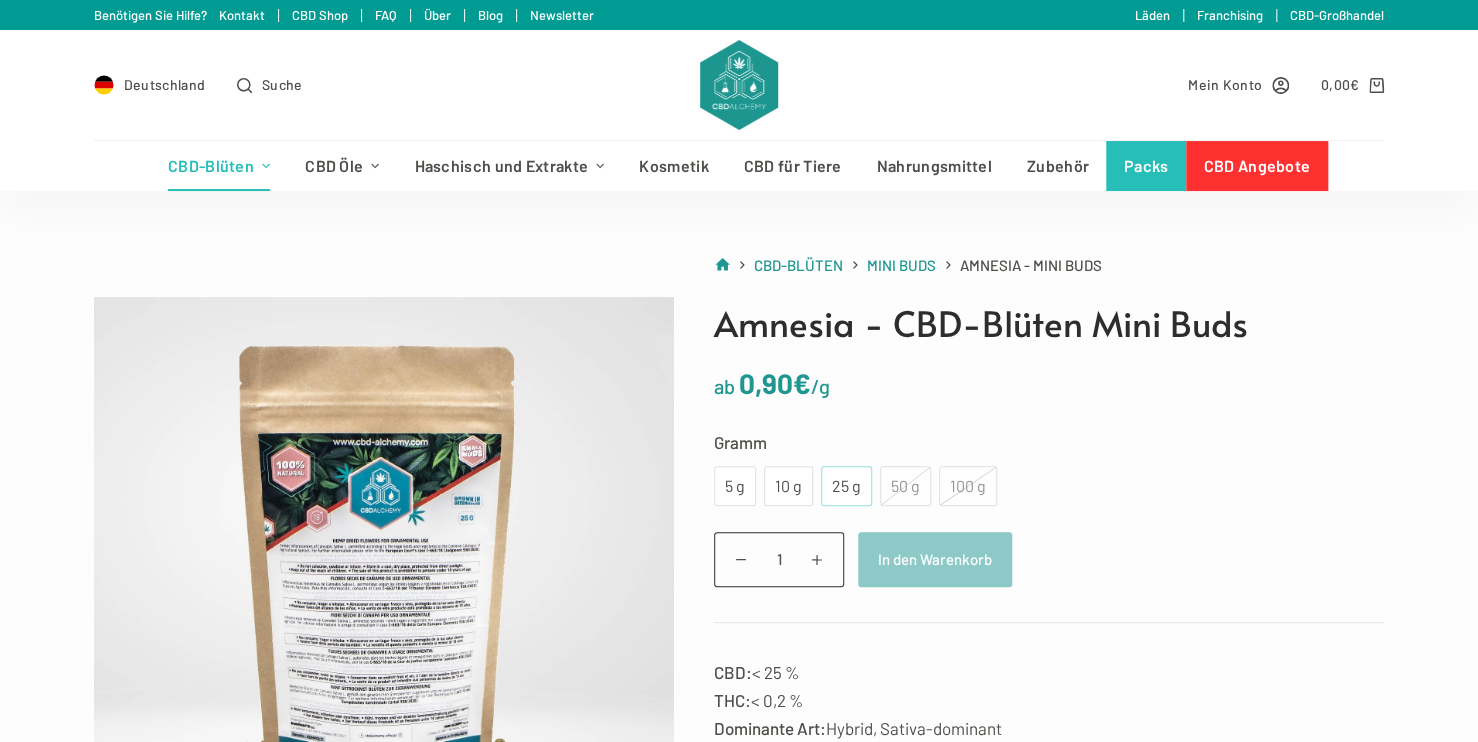 click on "25 g" 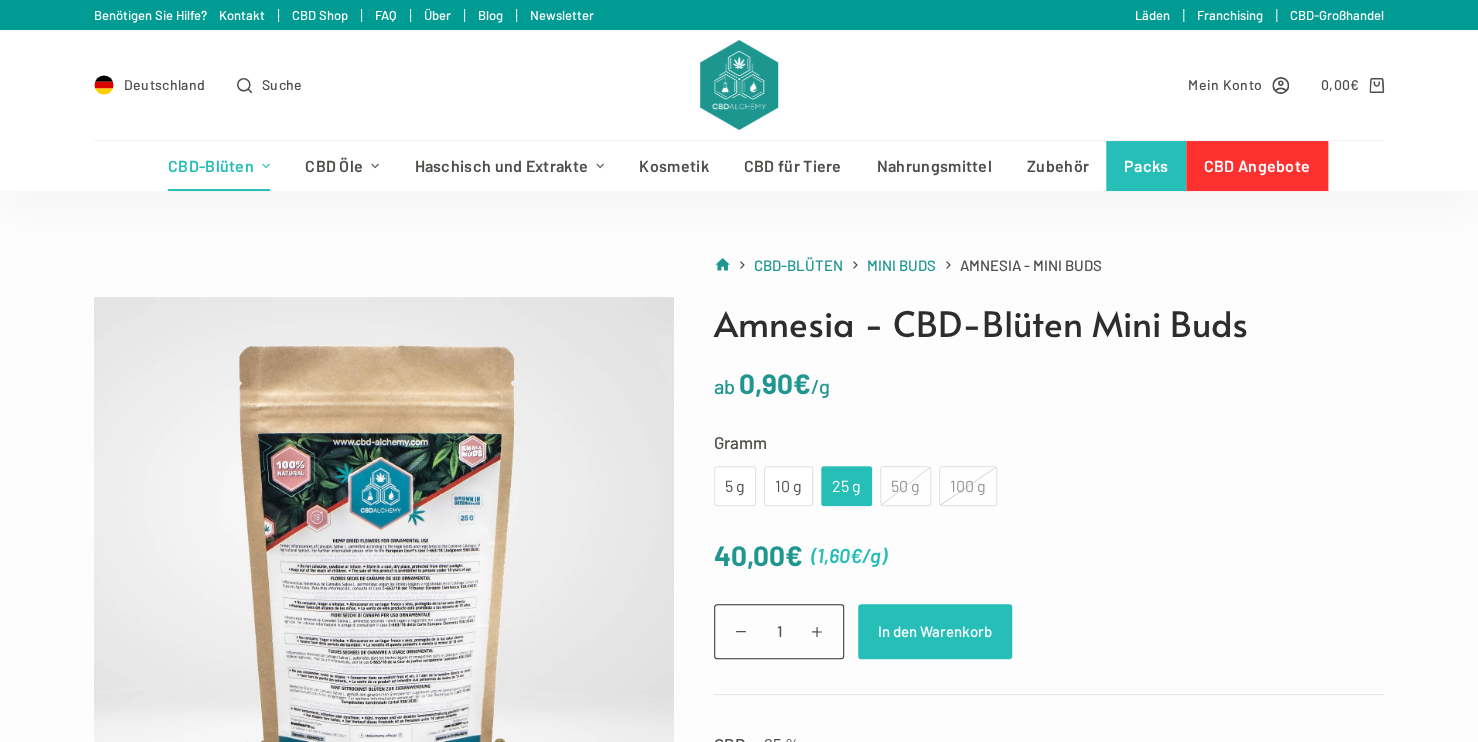 click on "In den Warenkorb" 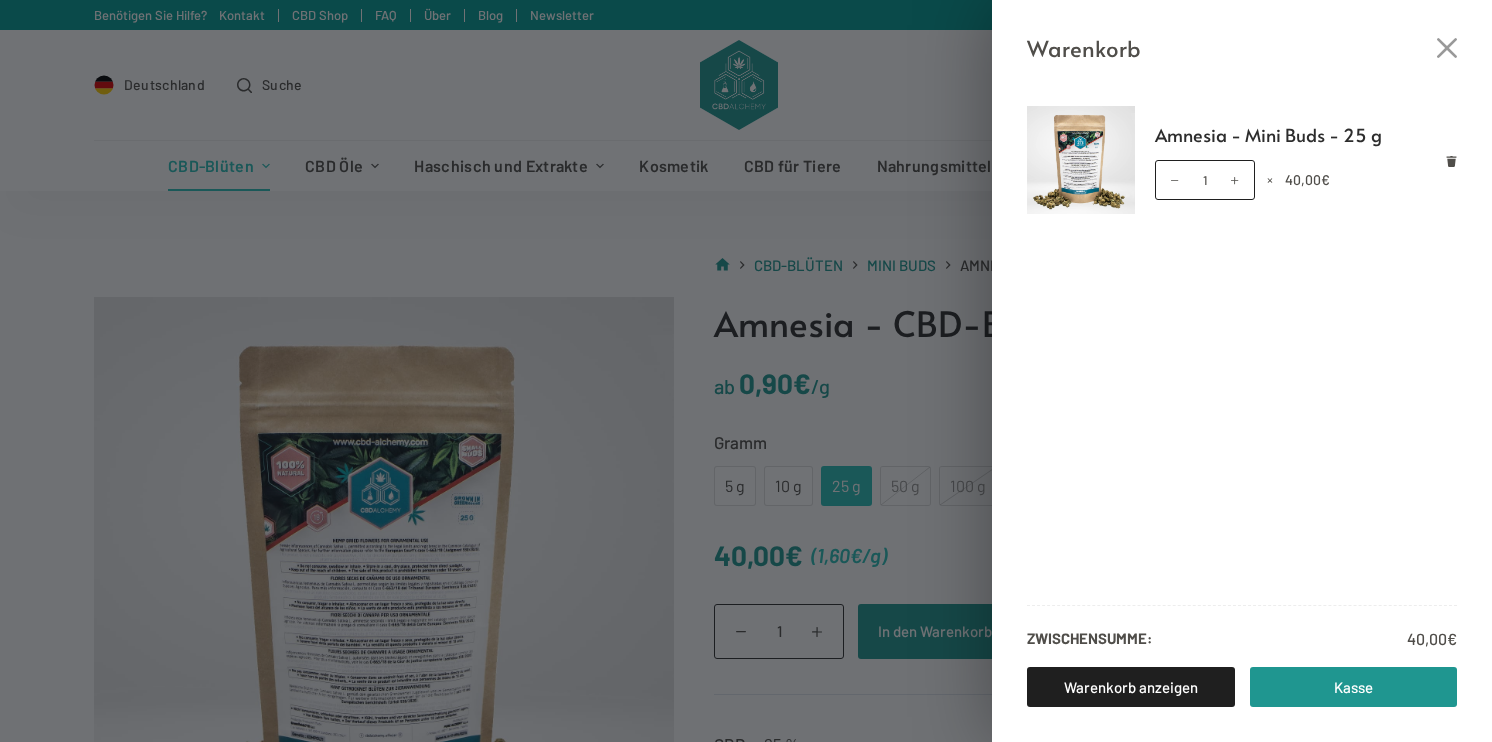 click on "Warenkorb" at bounding box center [1242, 33] 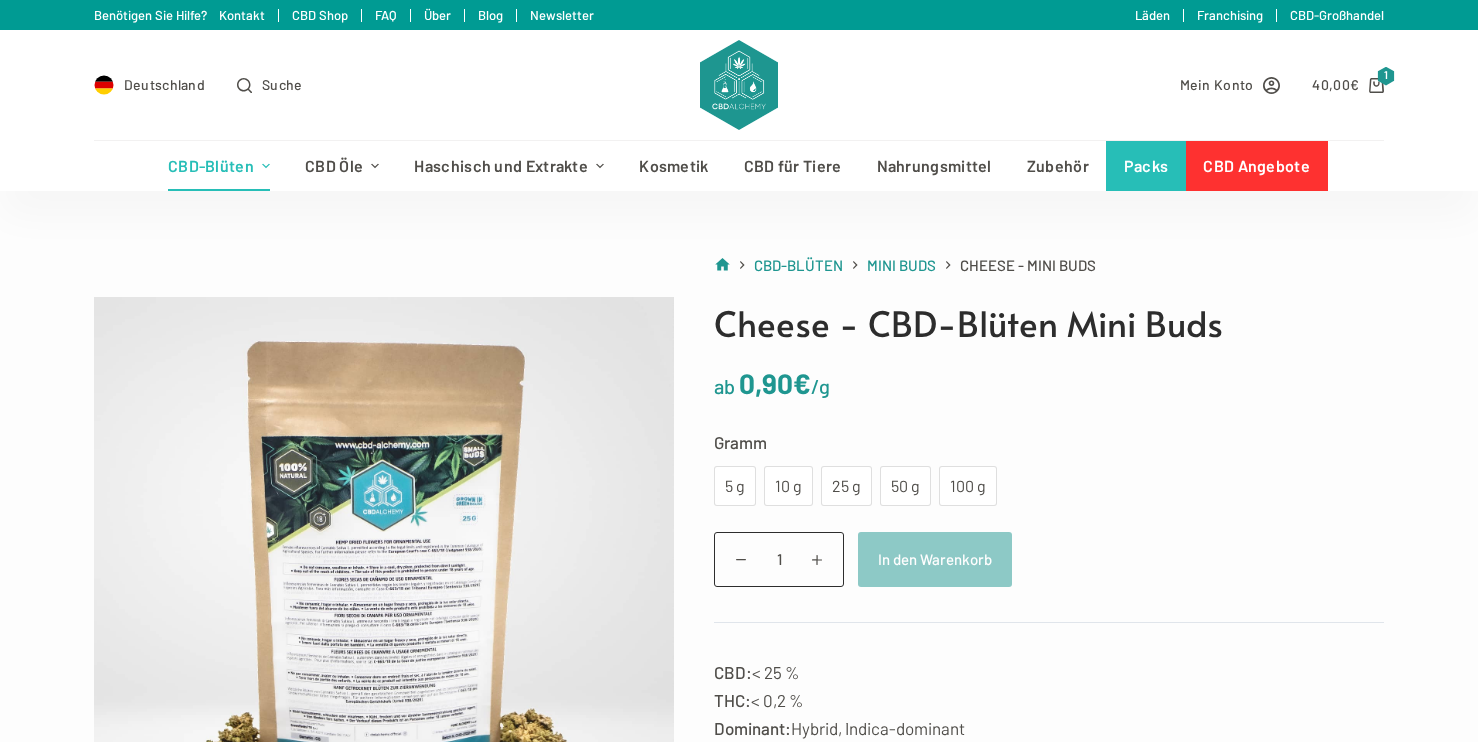 scroll, scrollTop: 0, scrollLeft: 0, axis: both 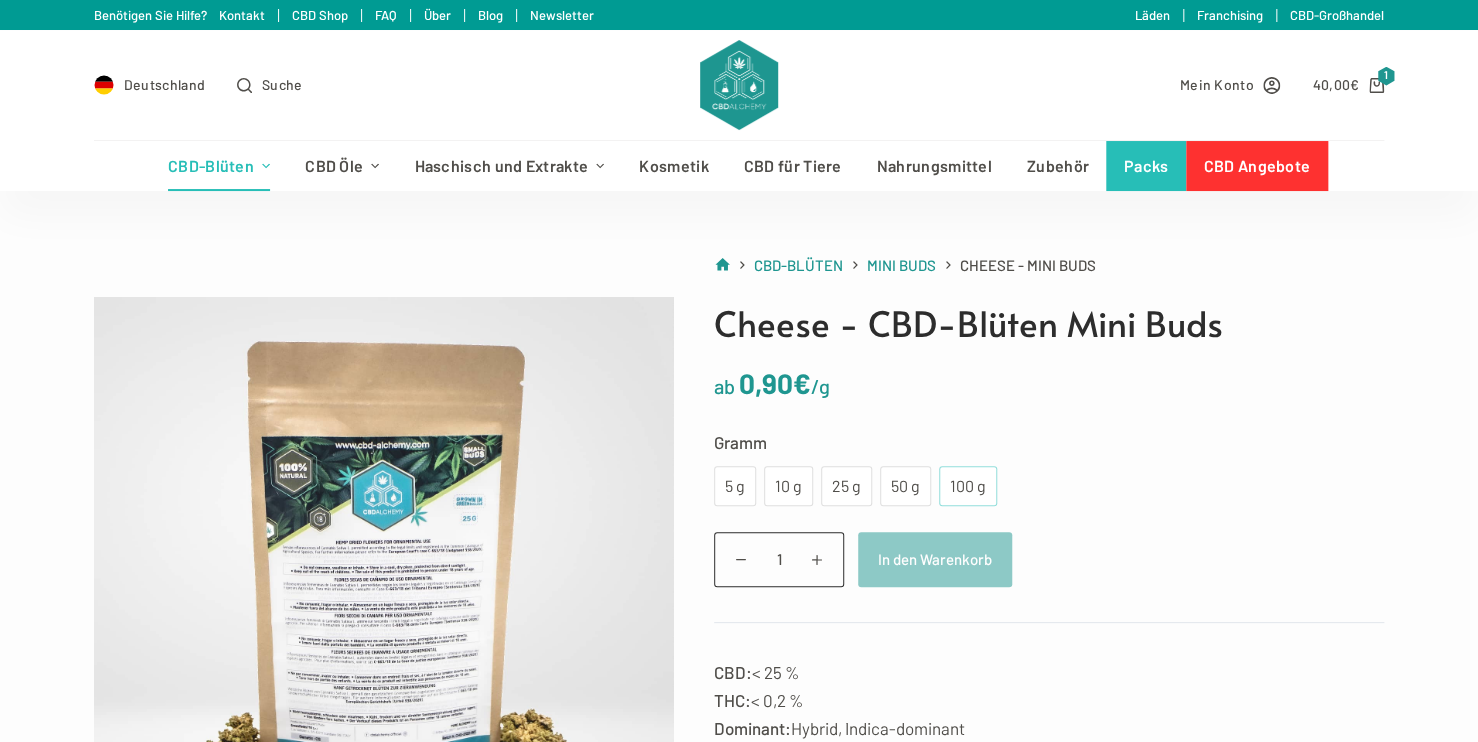 click on "100 g" 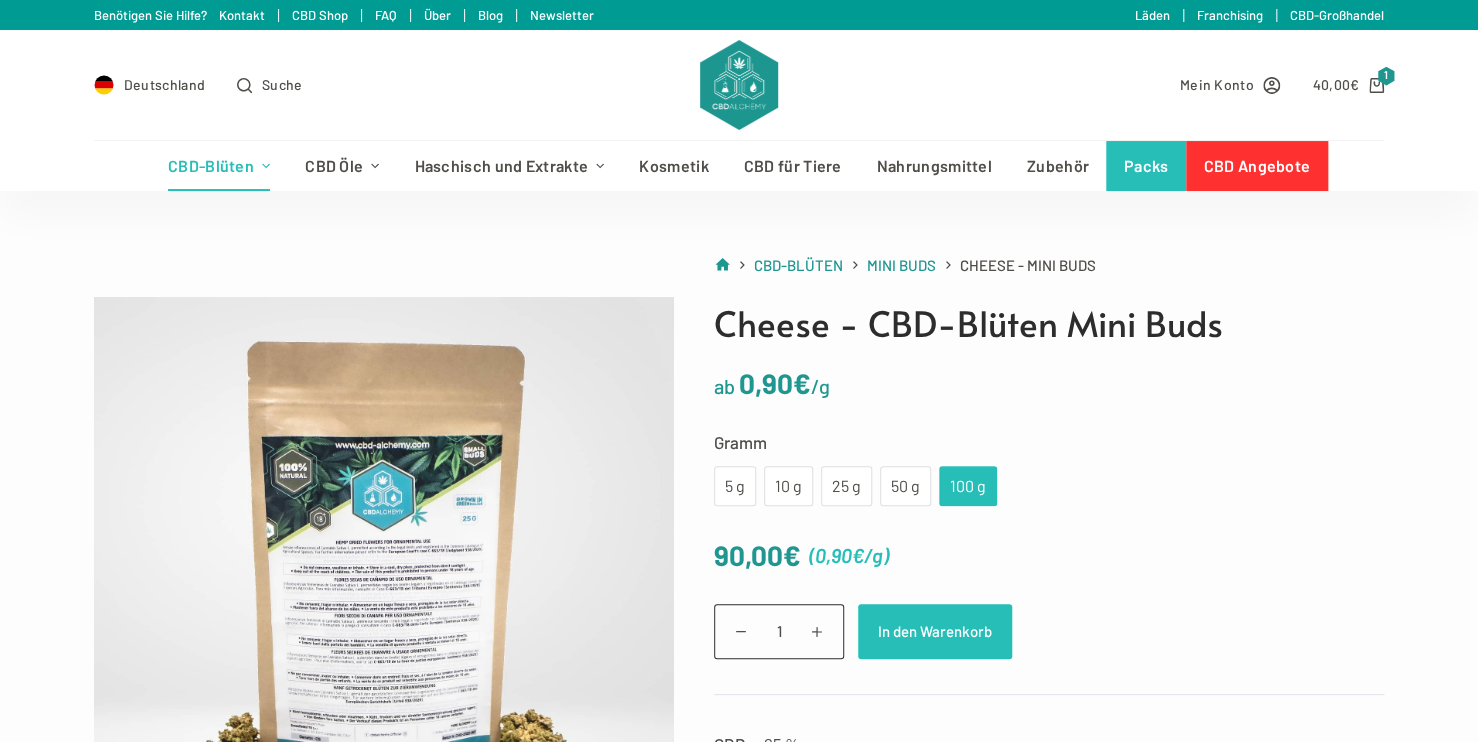 click on "In den Warenkorb" 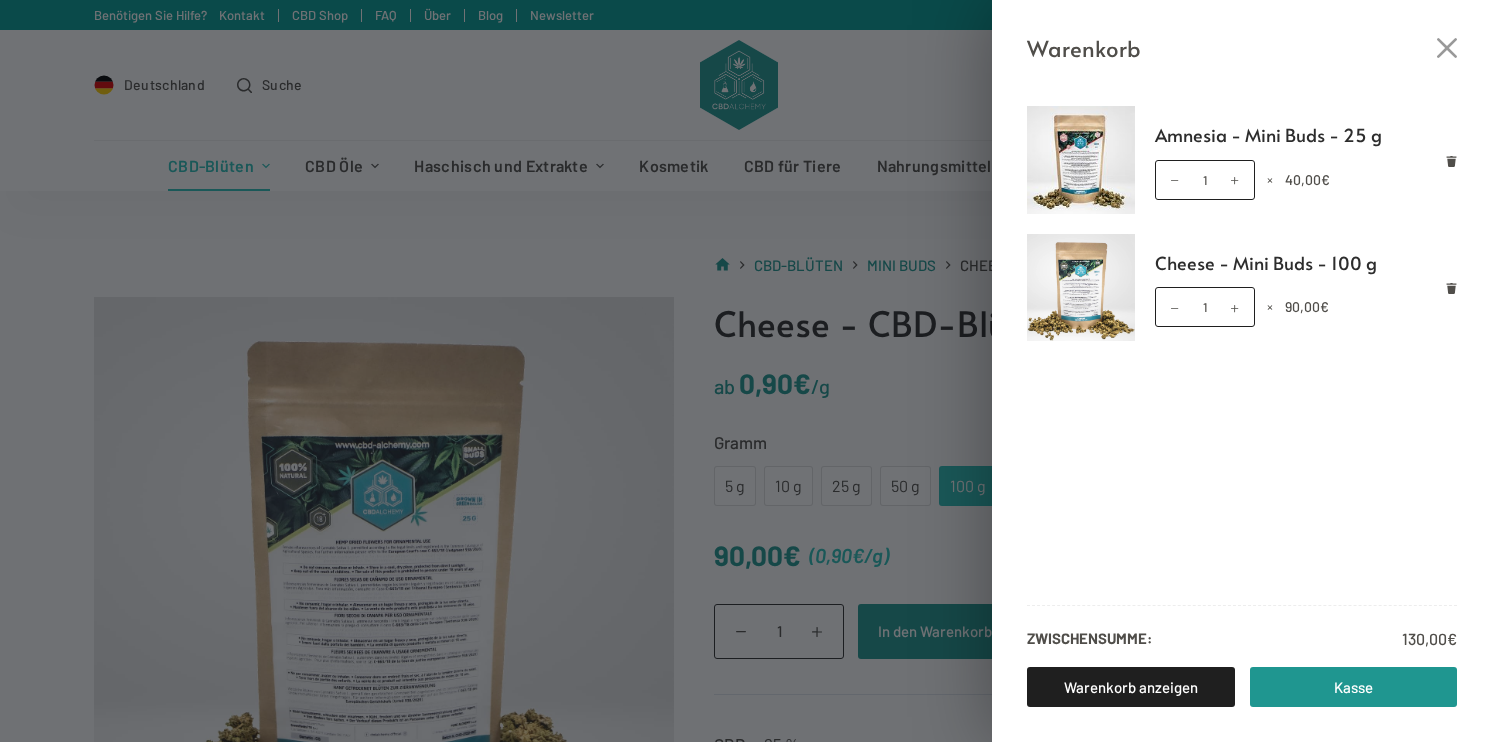 click on "Warenkorb
Amnesia - Mini Buds - 25 g
Amnesia - Mini Buds - 25 g Menge
1
× 40,00  €
Cheese - Mini Buds - 100 g
Cheese - Mini Buds - 100 g Menge
1
× 90,00  €
Zwischensumme:   130,00  €
Warenkorb anzeigen Kasse" at bounding box center (746, 371) 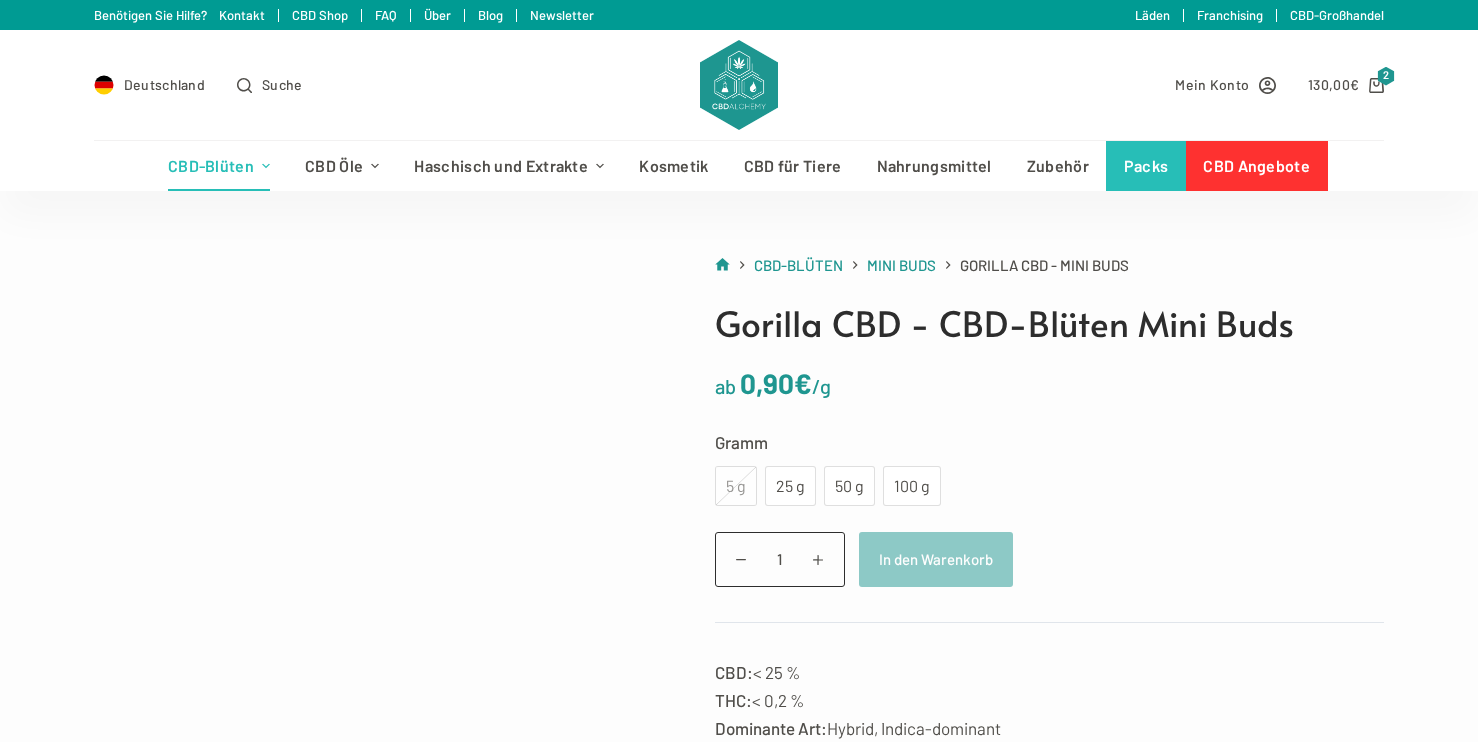 scroll, scrollTop: 0, scrollLeft: 0, axis: both 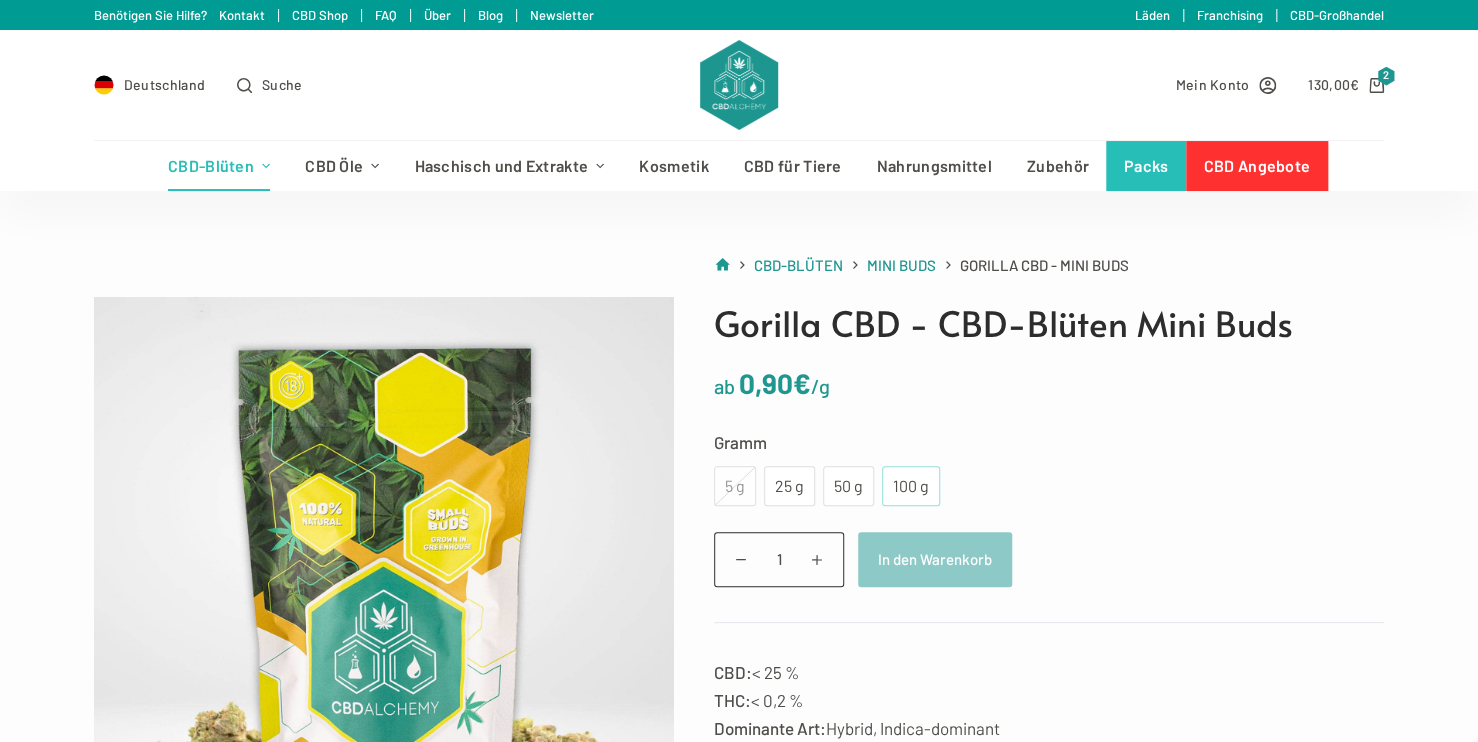 click on "100 g" 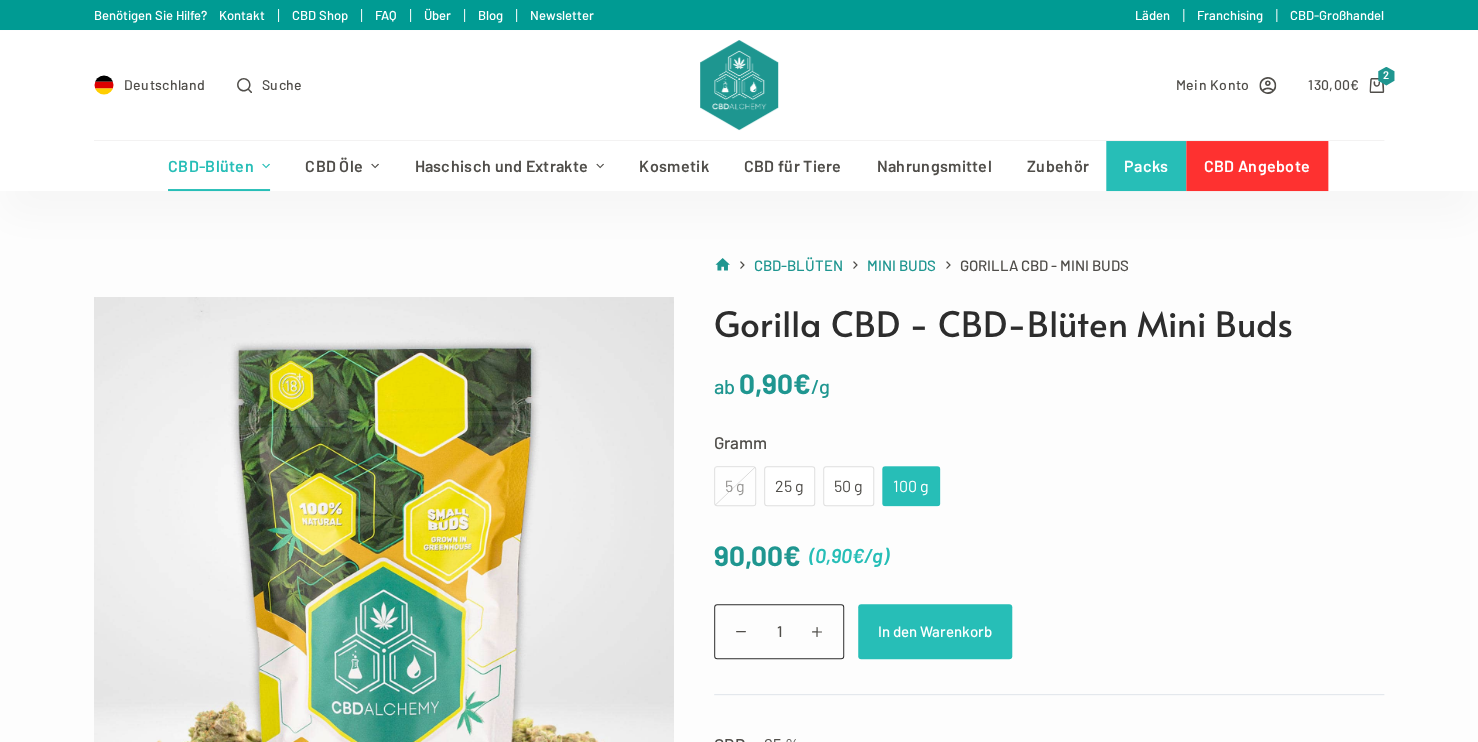 click on "In den Warenkorb" 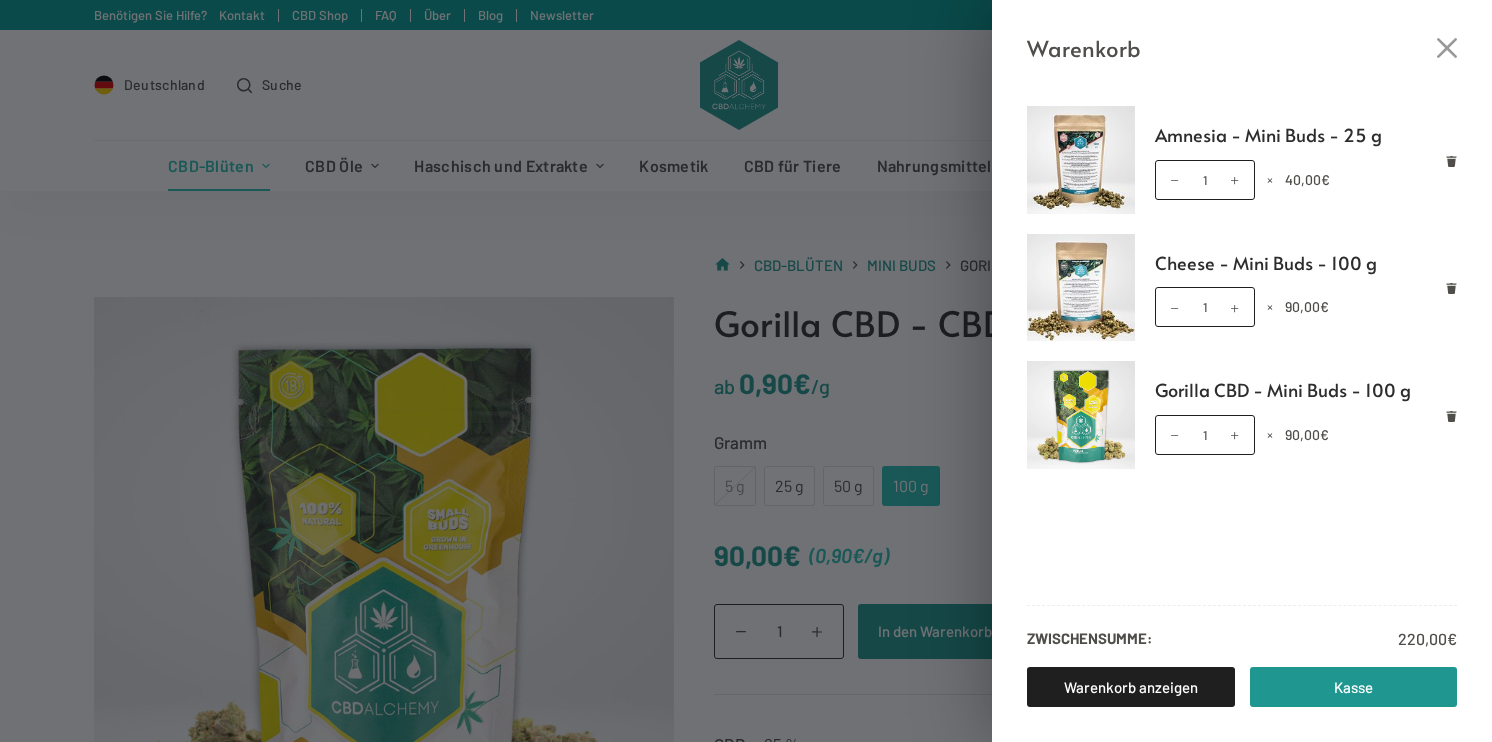 click on "Warenkorb
Amnesia - Mini Buds - 25 g
Amnesia - Mini Buds - 25 g Menge
1
× 40,00  €
Cheese - Mini Buds - 100 g
Cheese - Mini Buds - 100 g Menge
1
× 90,00  €
Gorilla CBD - Mini Buds - 100 g
Gorilla CBD - Mini Buds - 100 g Menge
1
× 90,00  €
Zwischensumme:   220,00  €
Warenkorb anzeigen Kasse" at bounding box center (746, 371) 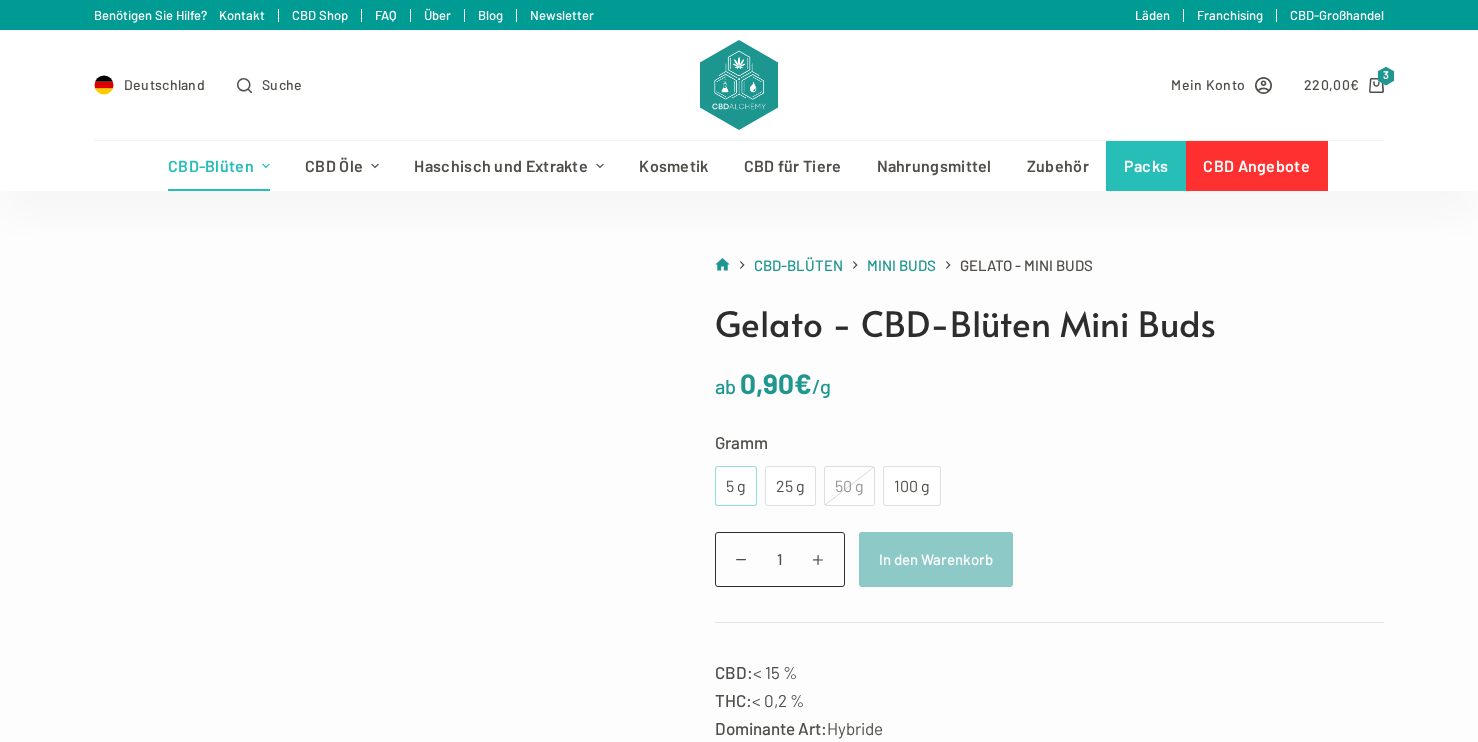 scroll, scrollTop: 0, scrollLeft: 0, axis: both 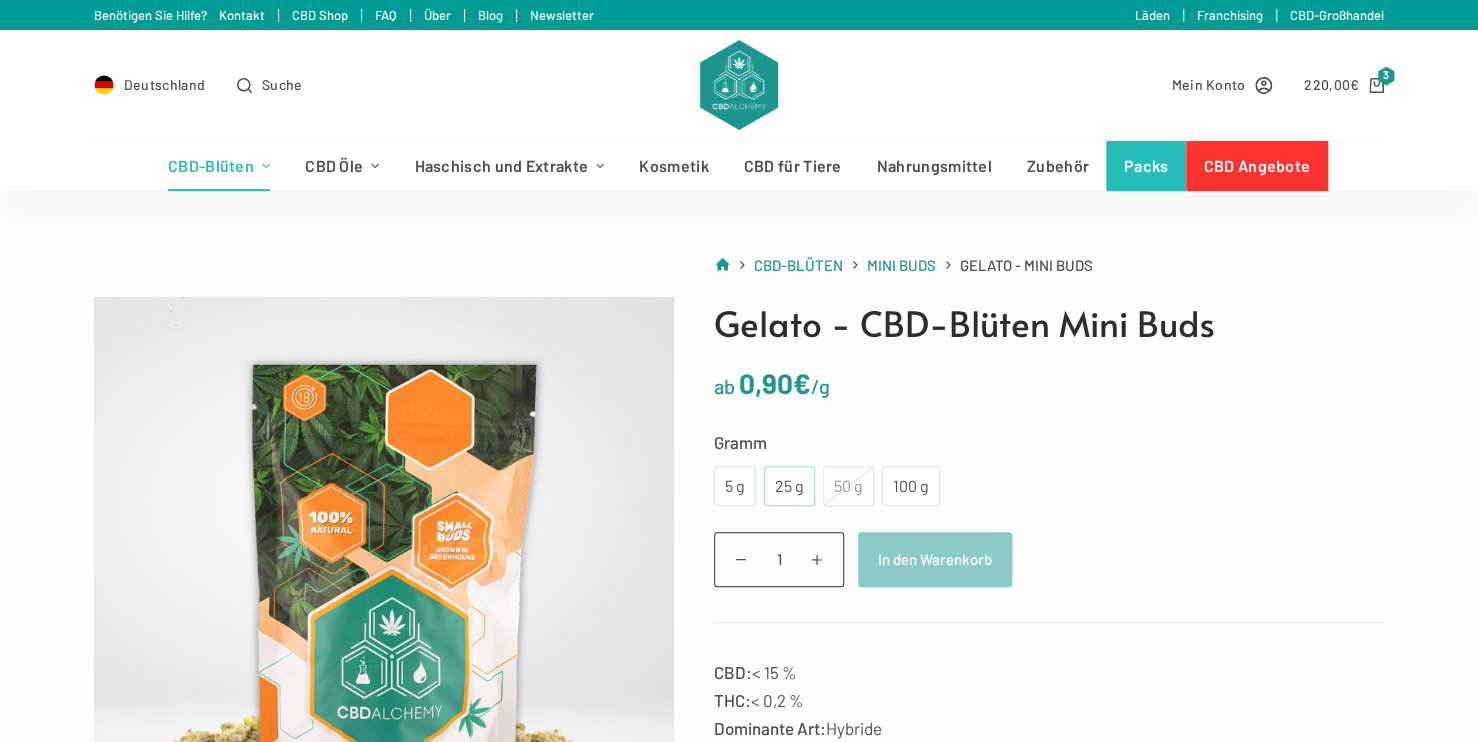 click on "25 g" 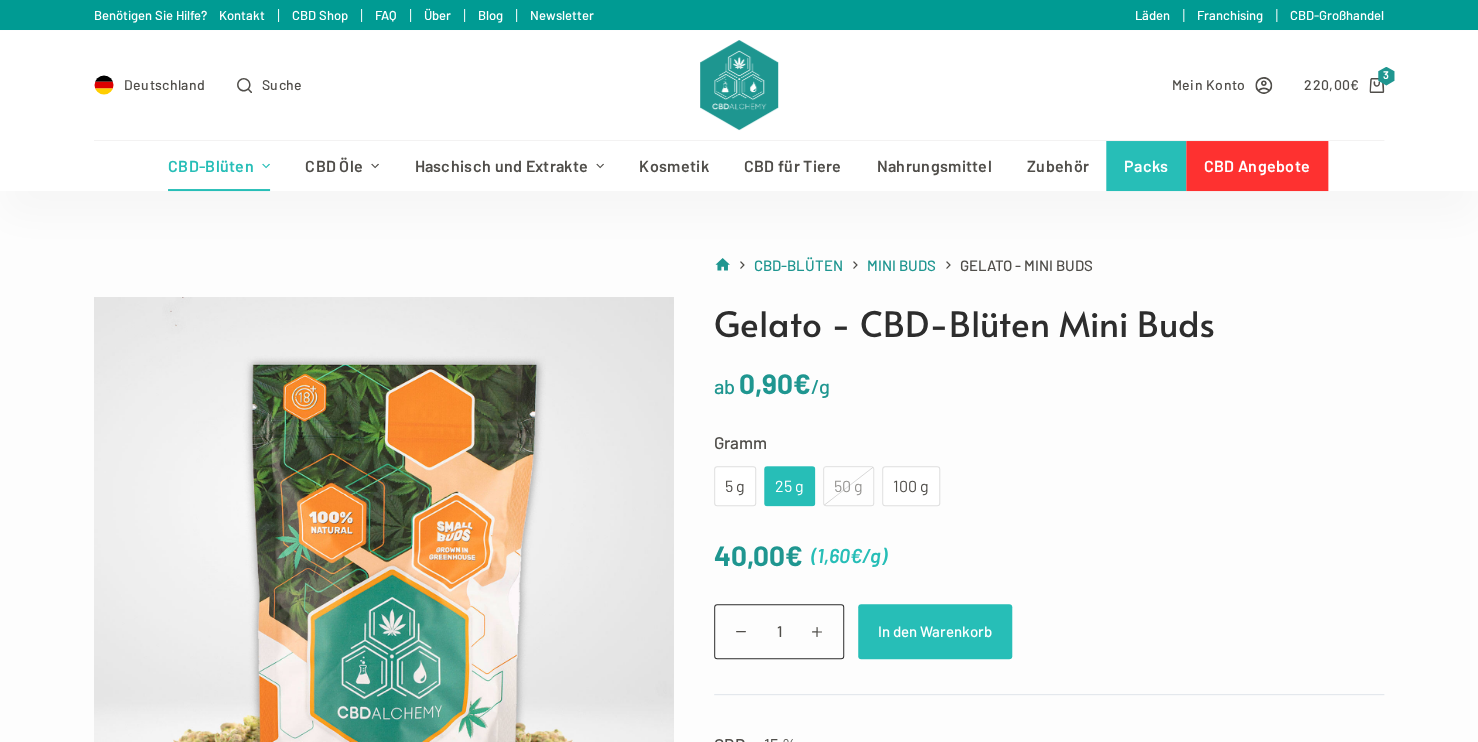 click on "In den Warenkorb" 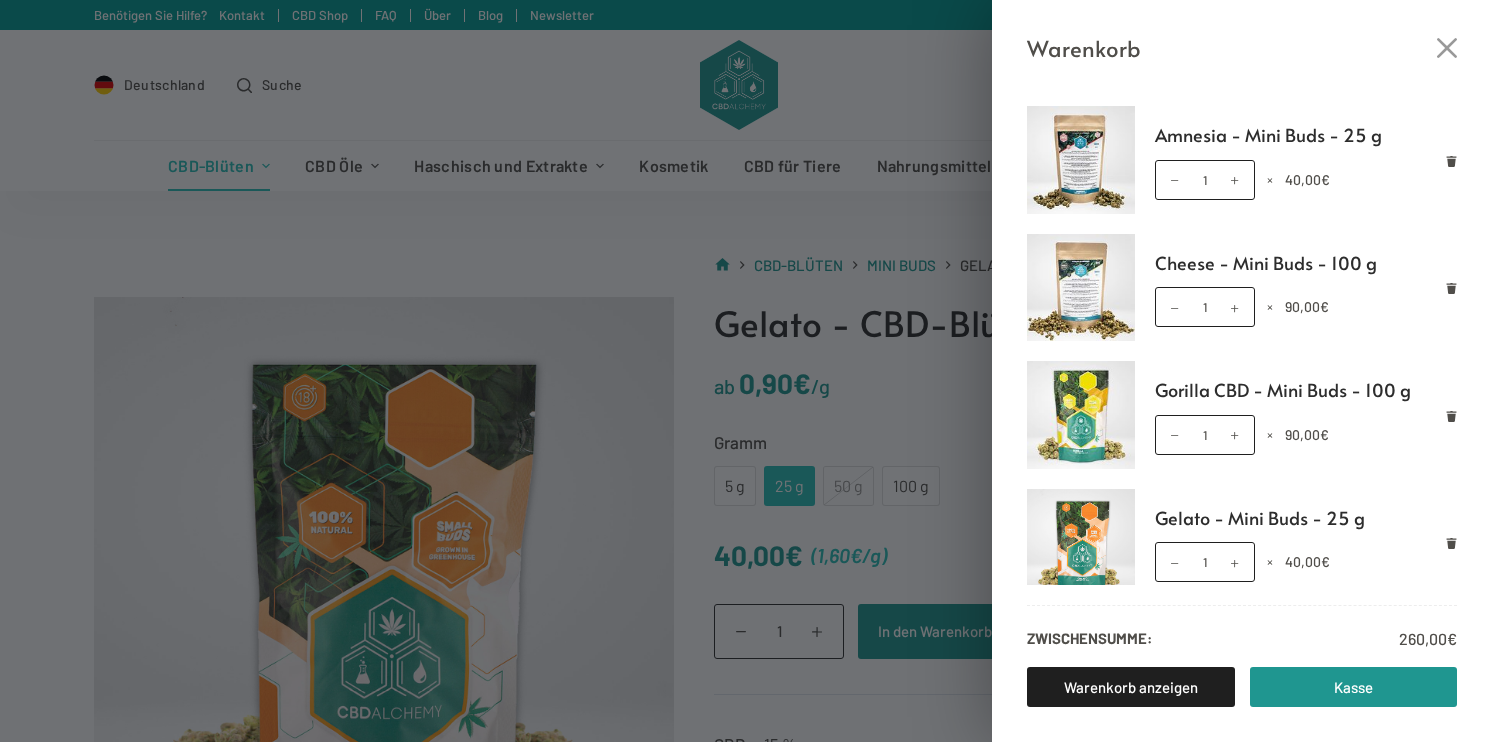 click on "Warenkorb
Amnesia - Mini Buds - 25 g
Amnesia - Mini Buds - 25 g Menge
1
× 40,00  €
Cheese - Mini Buds - 100 g
Cheese - Mini Buds - 100 g Menge
1
× 90,00  €
Gorilla CBD - Mini Buds - 100 g
Gorilla CBD - Mini Buds - 100 g Menge
1
× 90,00  €
Gelato - Mini Buds - 25 g
Gelato - Mini Buds - 25 g Menge
1
× 40,00  €
Zwischensumme:   260,00  €
Warenkorb anzeigen Kasse" at bounding box center [746, 371] 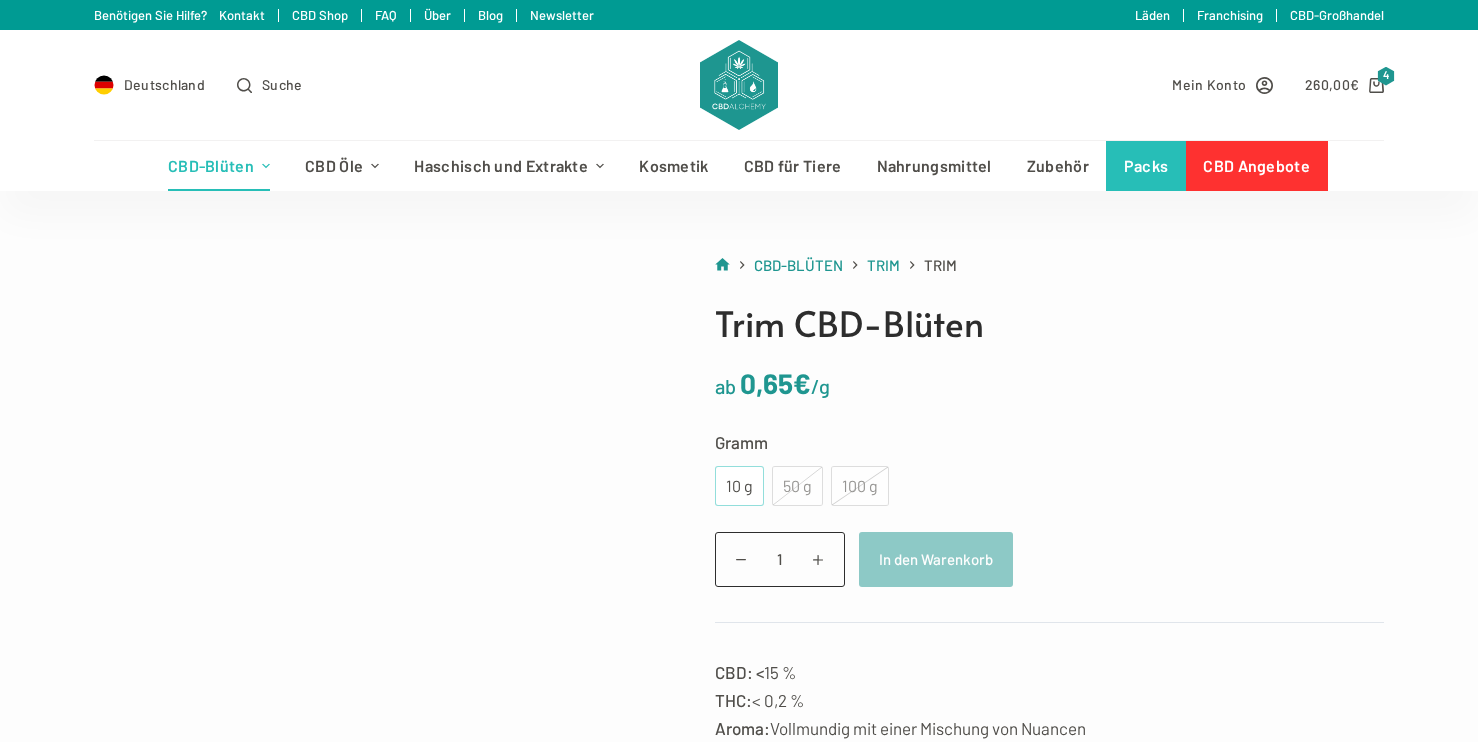 scroll, scrollTop: 0, scrollLeft: 0, axis: both 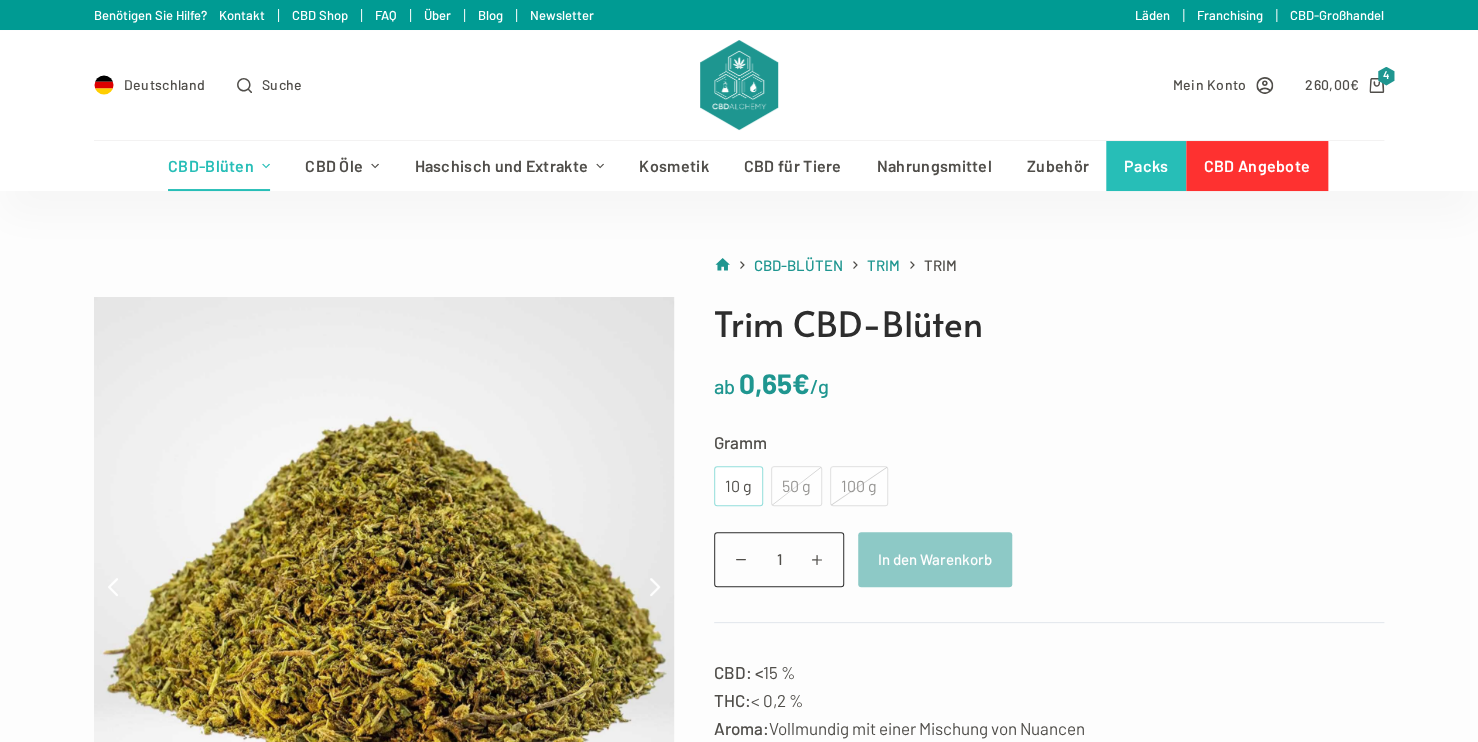 click on "10 g" 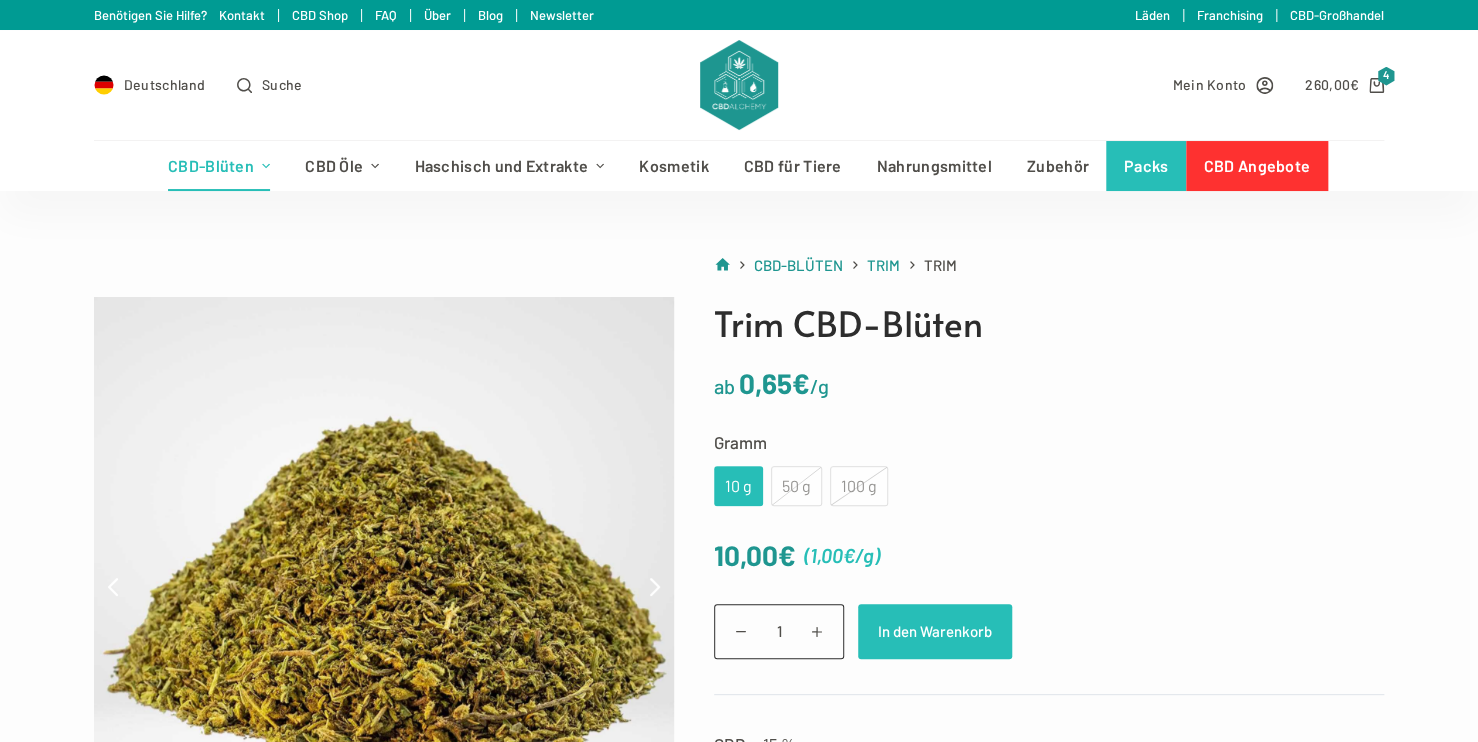 click on "In den Warenkorb" 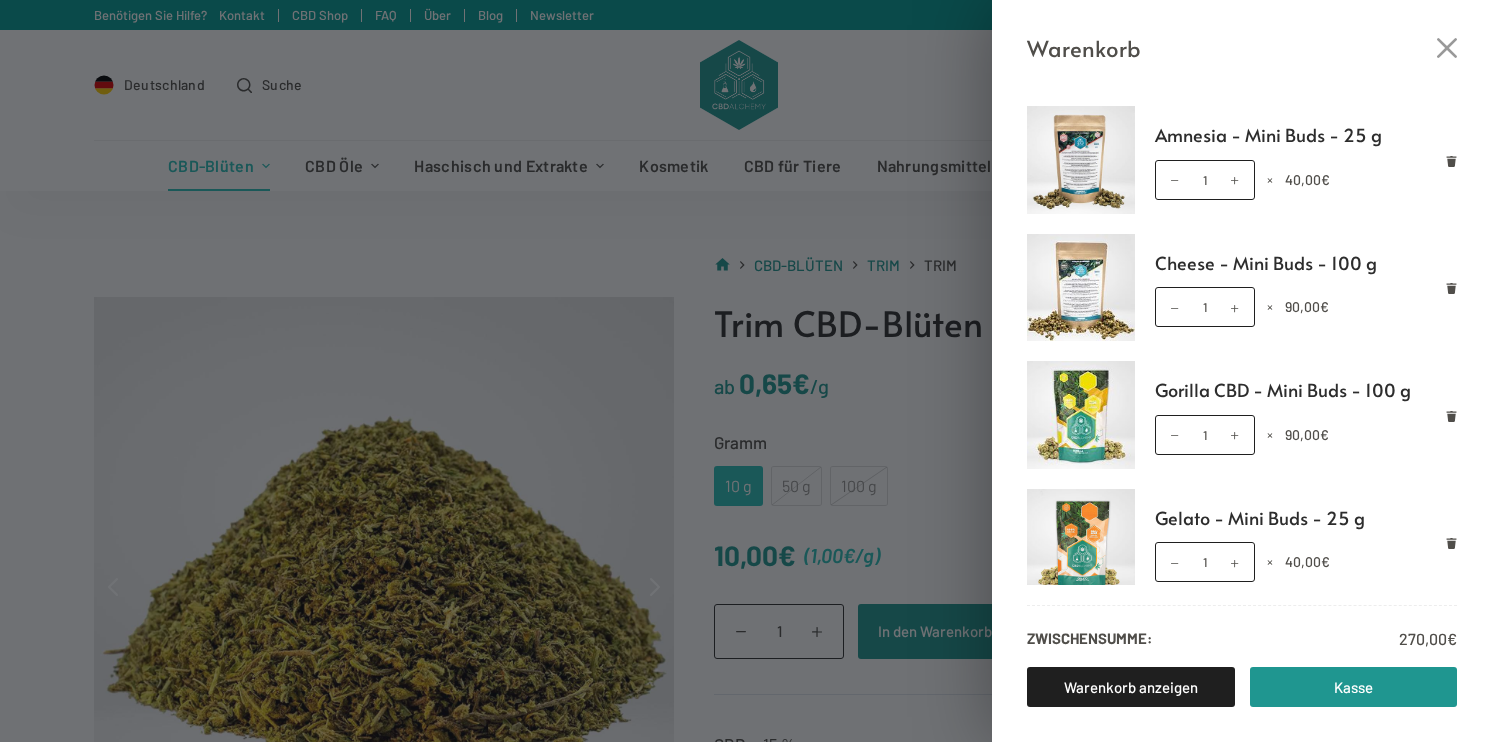 click on "Warenkorb
Amnesia - Mini Buds - 25 g
Amnesia - Mini Buds - 25 g Menge
1
× 40,00  €
Cheese - Mini Buds - 100 g
Cheese - Mini Buds - 100 g Menge
1
× 90,00  €
Gorilla CBD - Mini Buds - 100 g
Gorilla CBD - Mini Buds - 100 g Menge
1
× 90,00  €
Gelato - Mini Buds - 25 g
Gelato - Mini Buds - 25 g Menge
1
× 40,00  €
Trim - 10 g
Trim - 10 g Menge
1
× 10,00  €
Zwischensumme:   270,00  €
Warenkorb anzeigen Kasse" at bounding box center (746, 371) 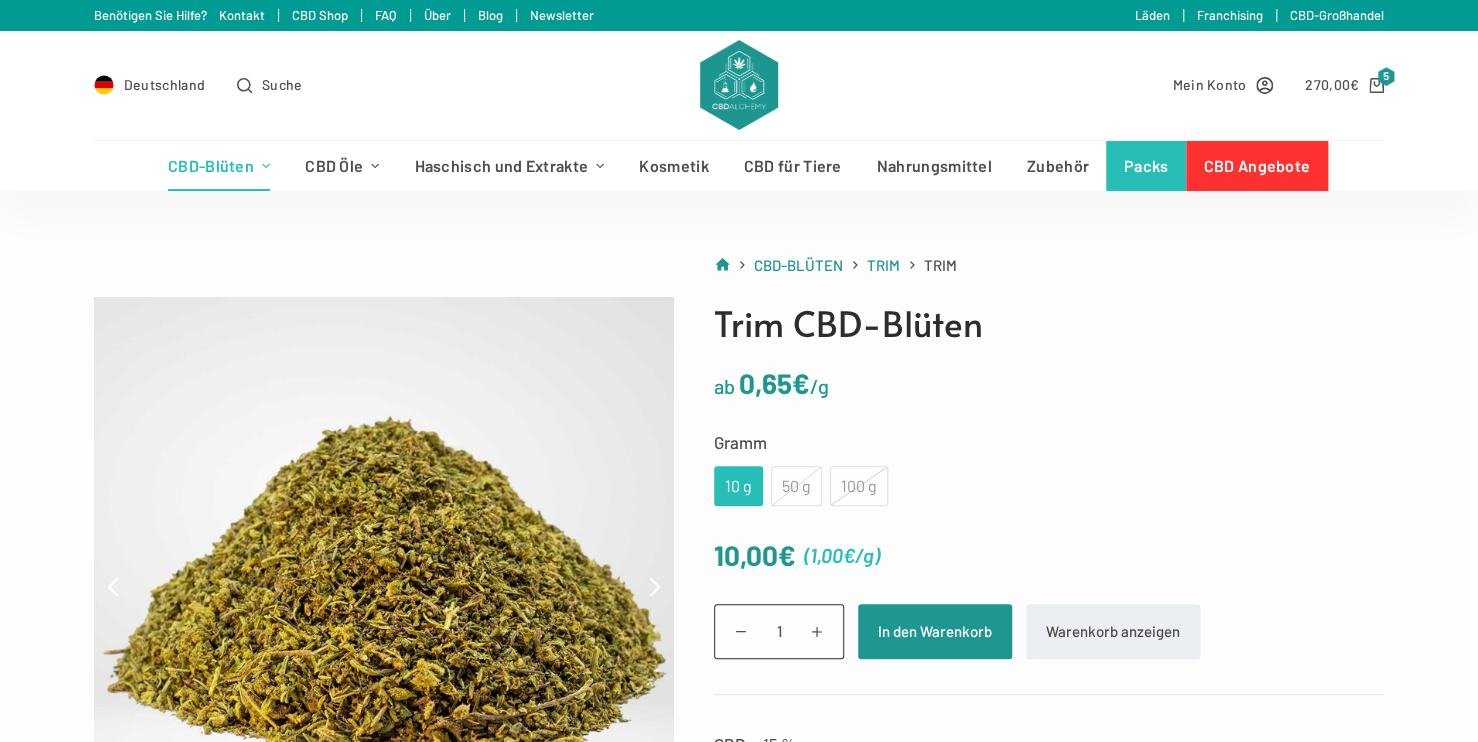 click on "100 g" 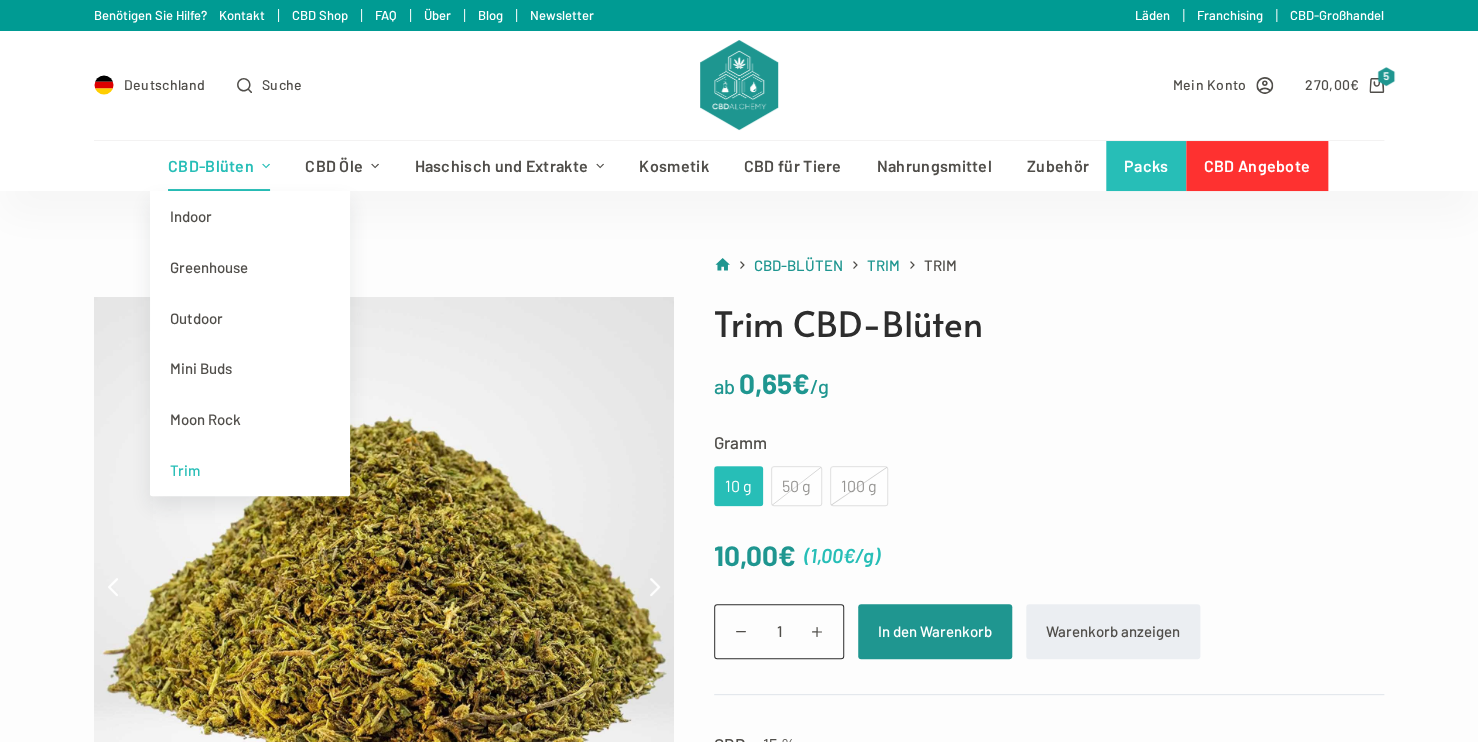 click on "CBD-Blüten" at bounding box center [218, 166] 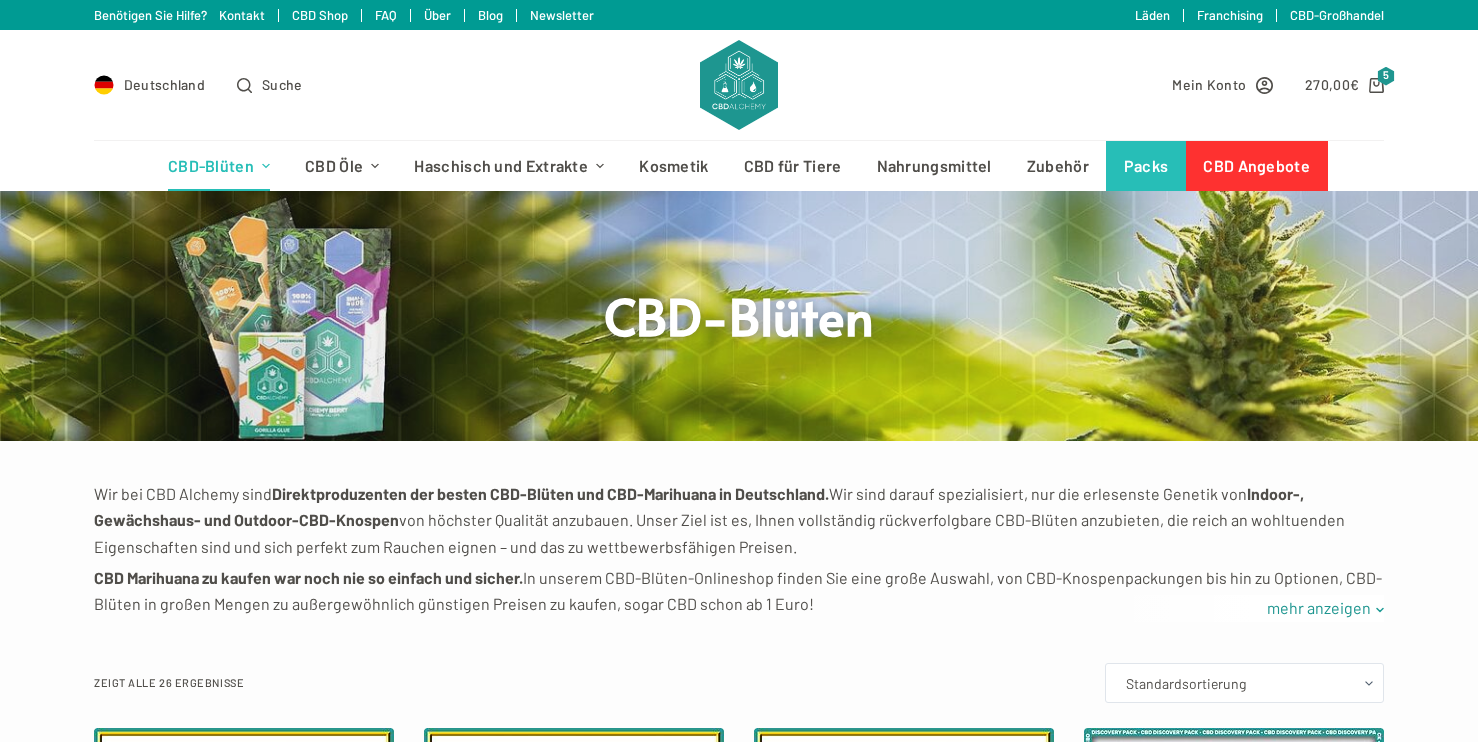 scroll, scrollTop: 0, scrollLeft: 0, axis: both 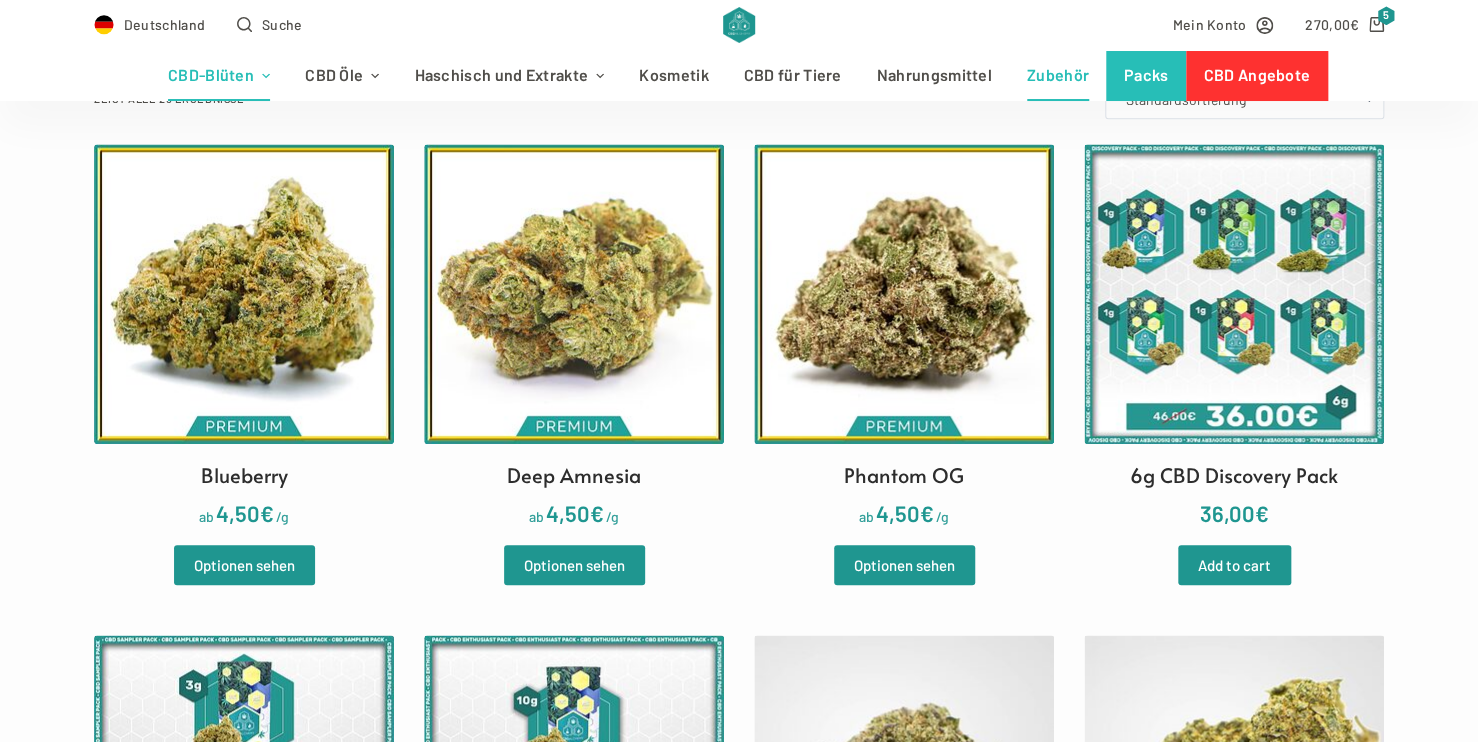 click on "Zubehör" at bounding box center [1057, 76] 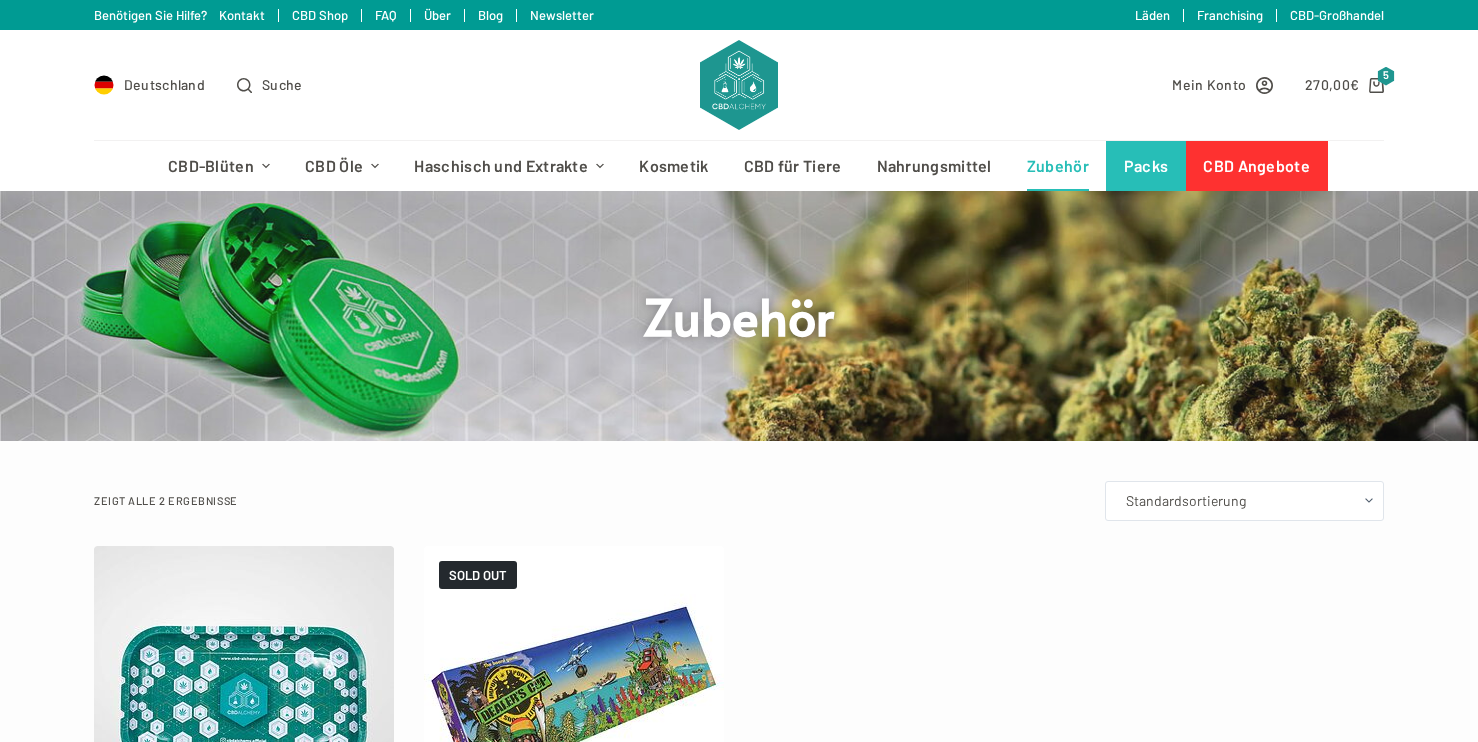scroll, scrollTop: 0, scrollLeft: 0, axis: both 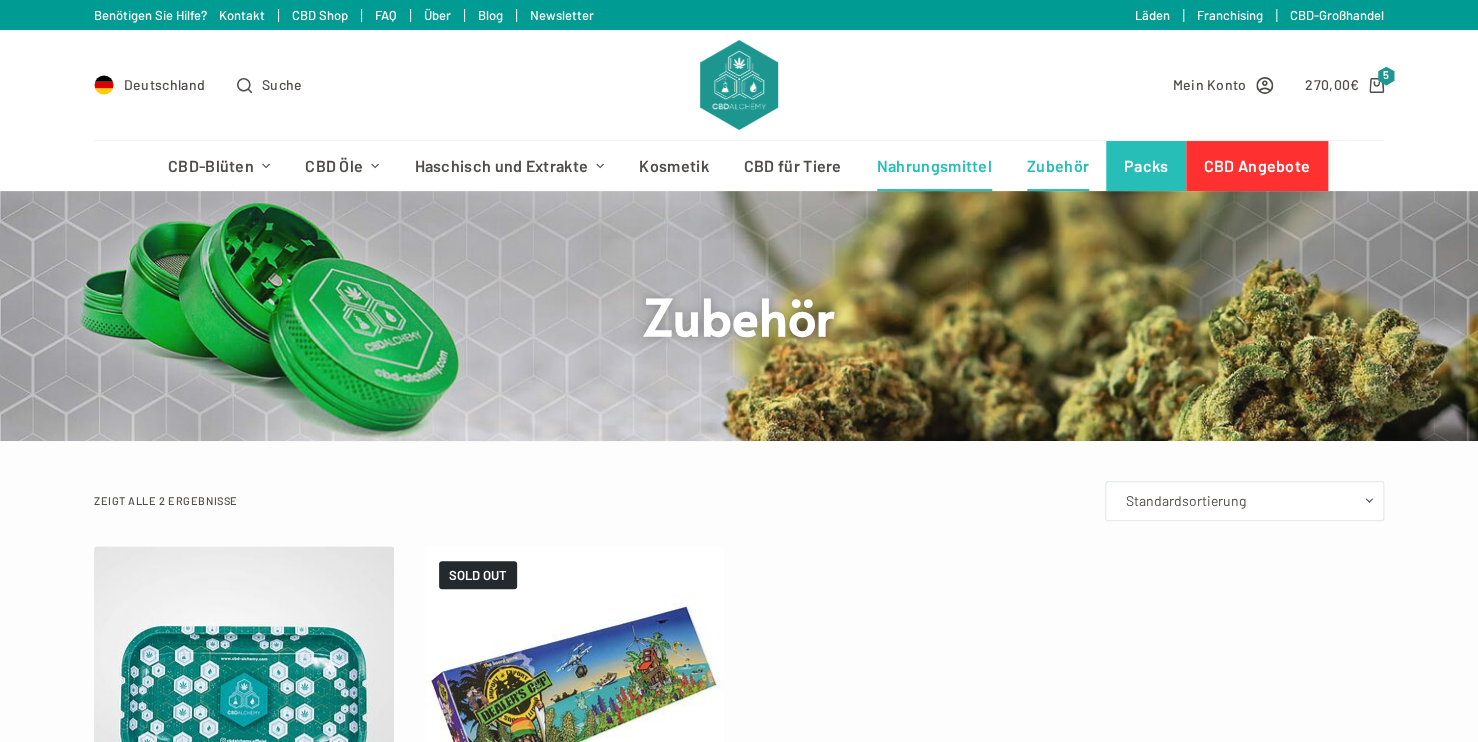 click on "Nahrungsmittel" at bounding box center (934, 166) 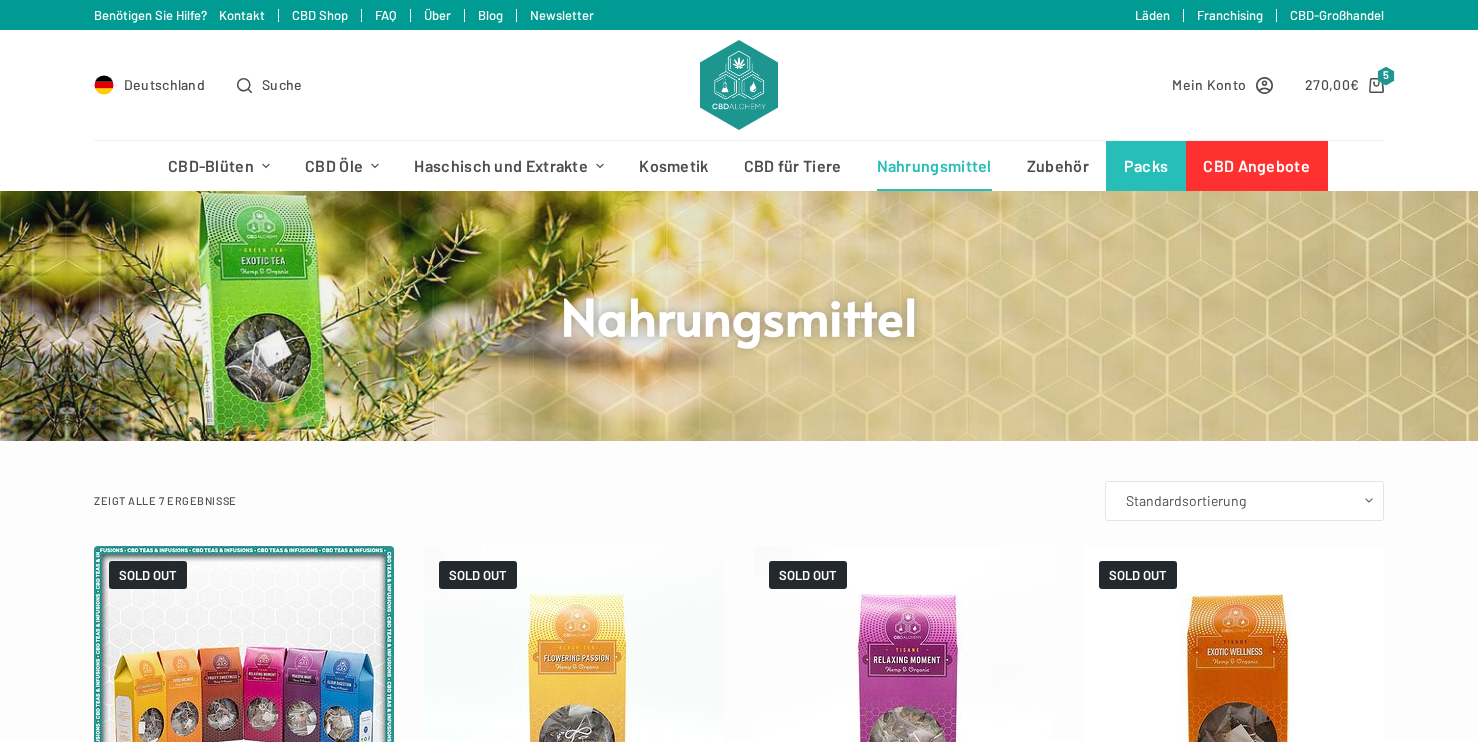 scroll, scrollTop: 0, scrollLeft: 0, axis: both 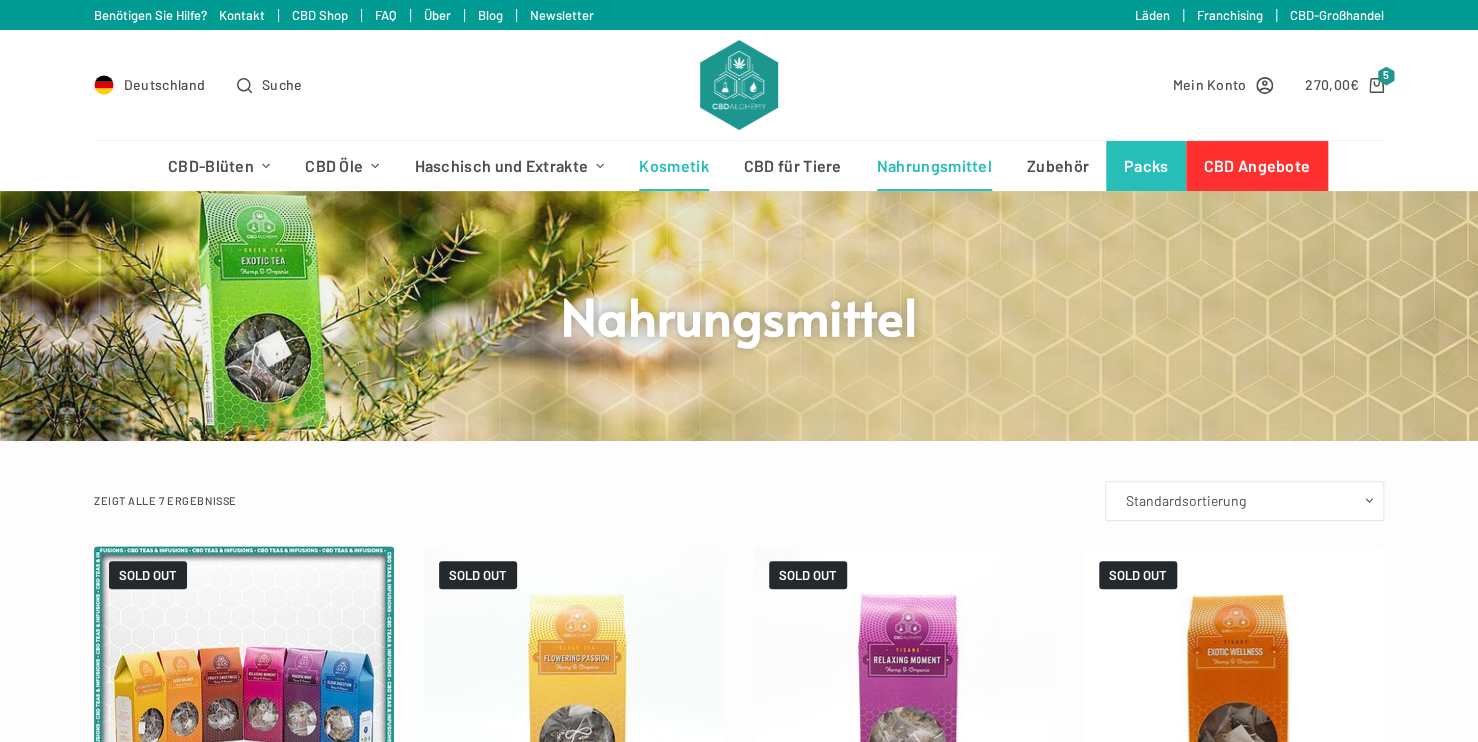 click on "Kosmetik" at bounding box center (674, 166) 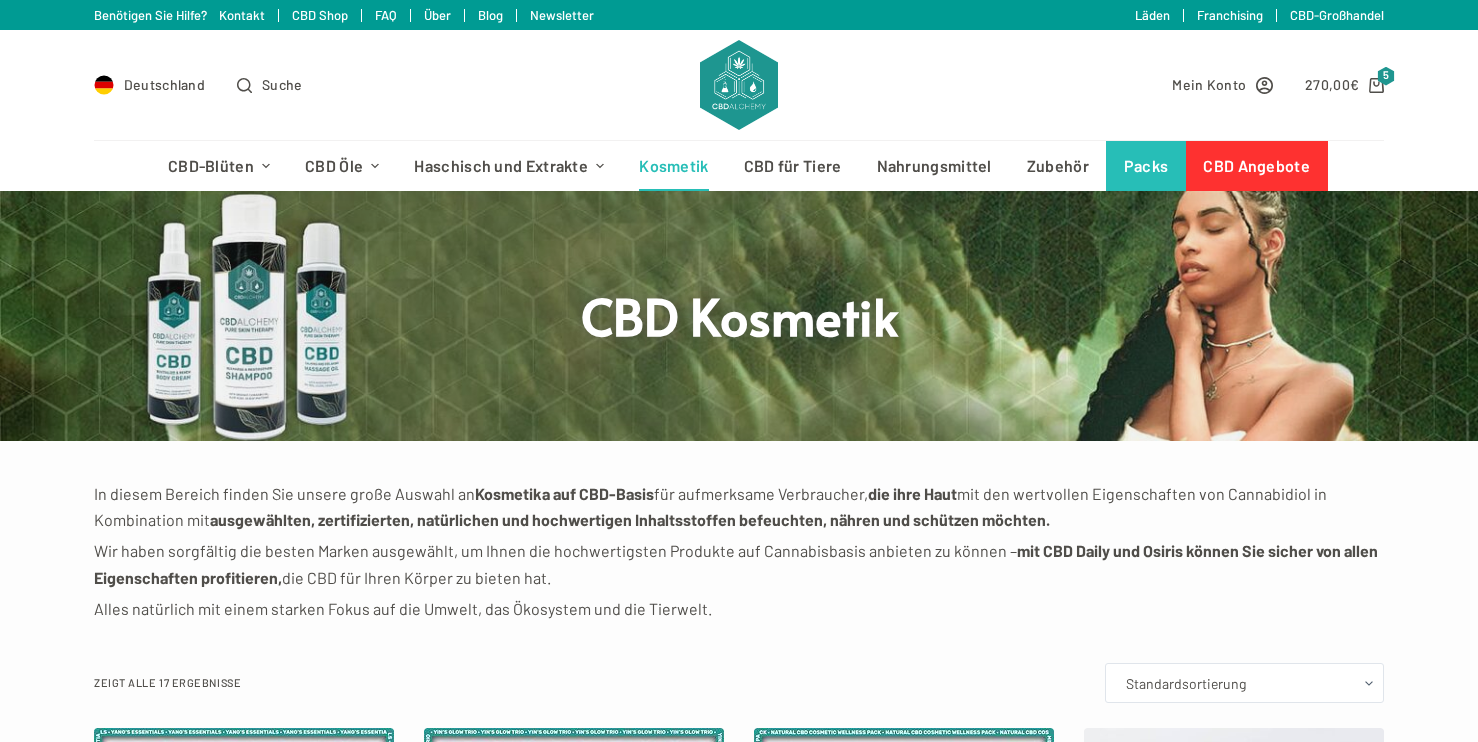 scroll, scrollTop: 0, scrollLeft: 0, axis: both 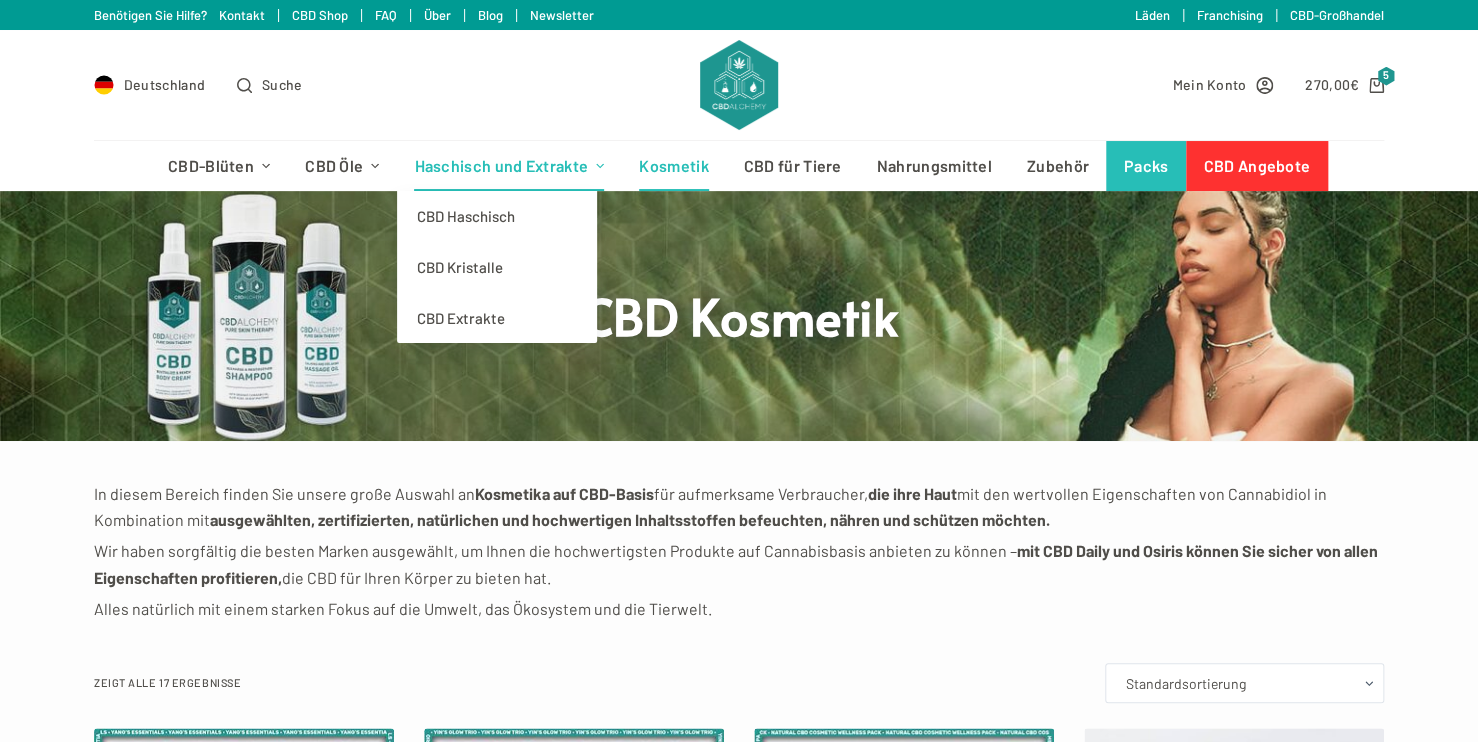 click on "Haschisch und Extrakte" at bounding box center [509, 166] 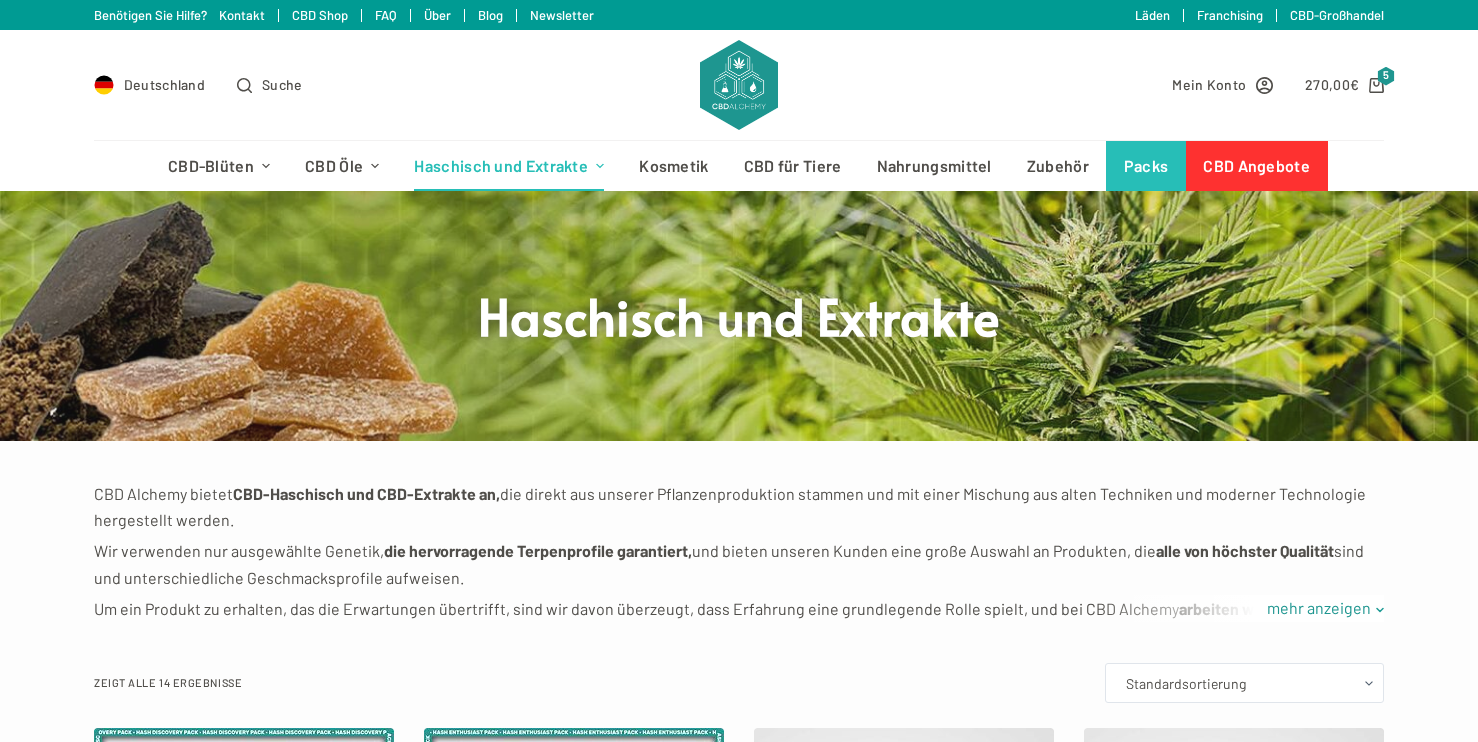 scroll, scrollTop: 0, scrollLeft: 0, axis: both 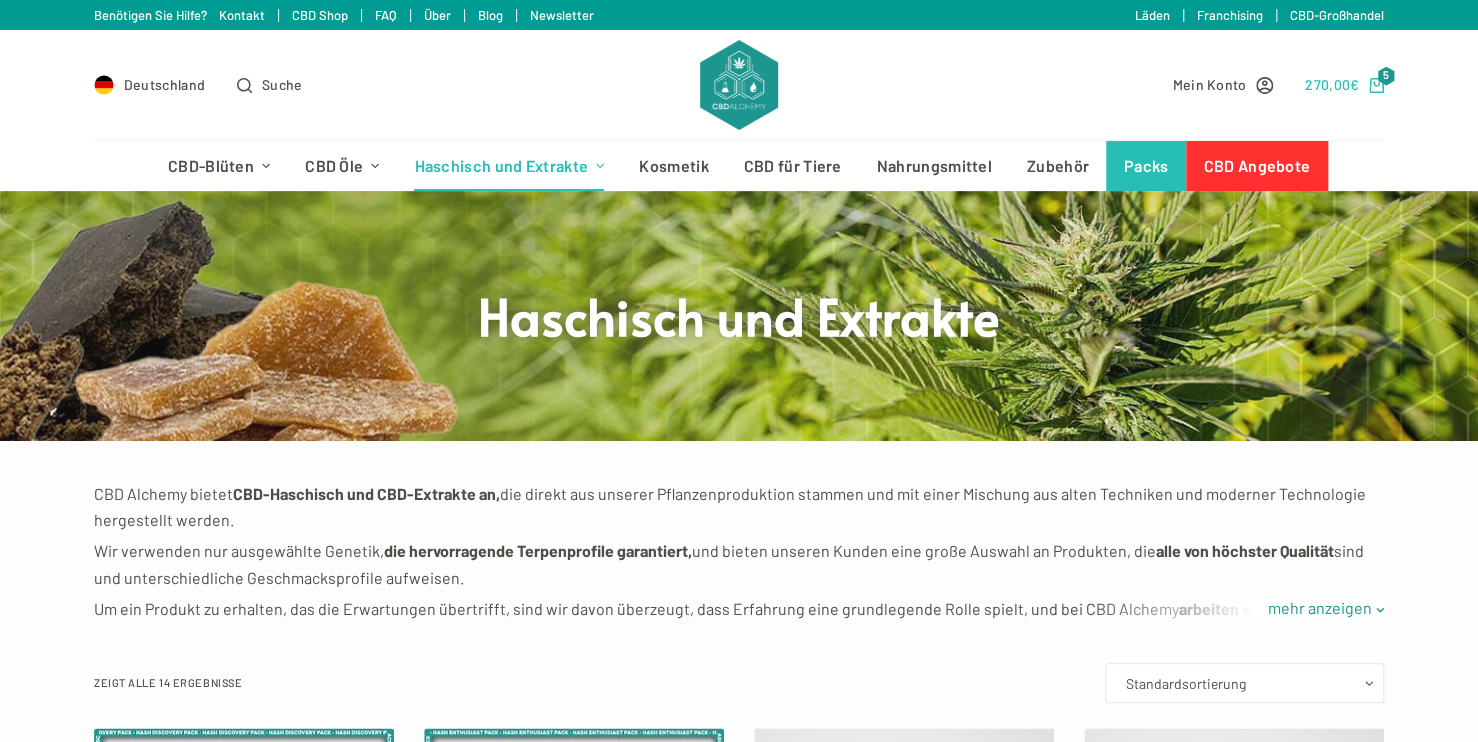 click on "270,00  €" at bounding box center (1332, 84) 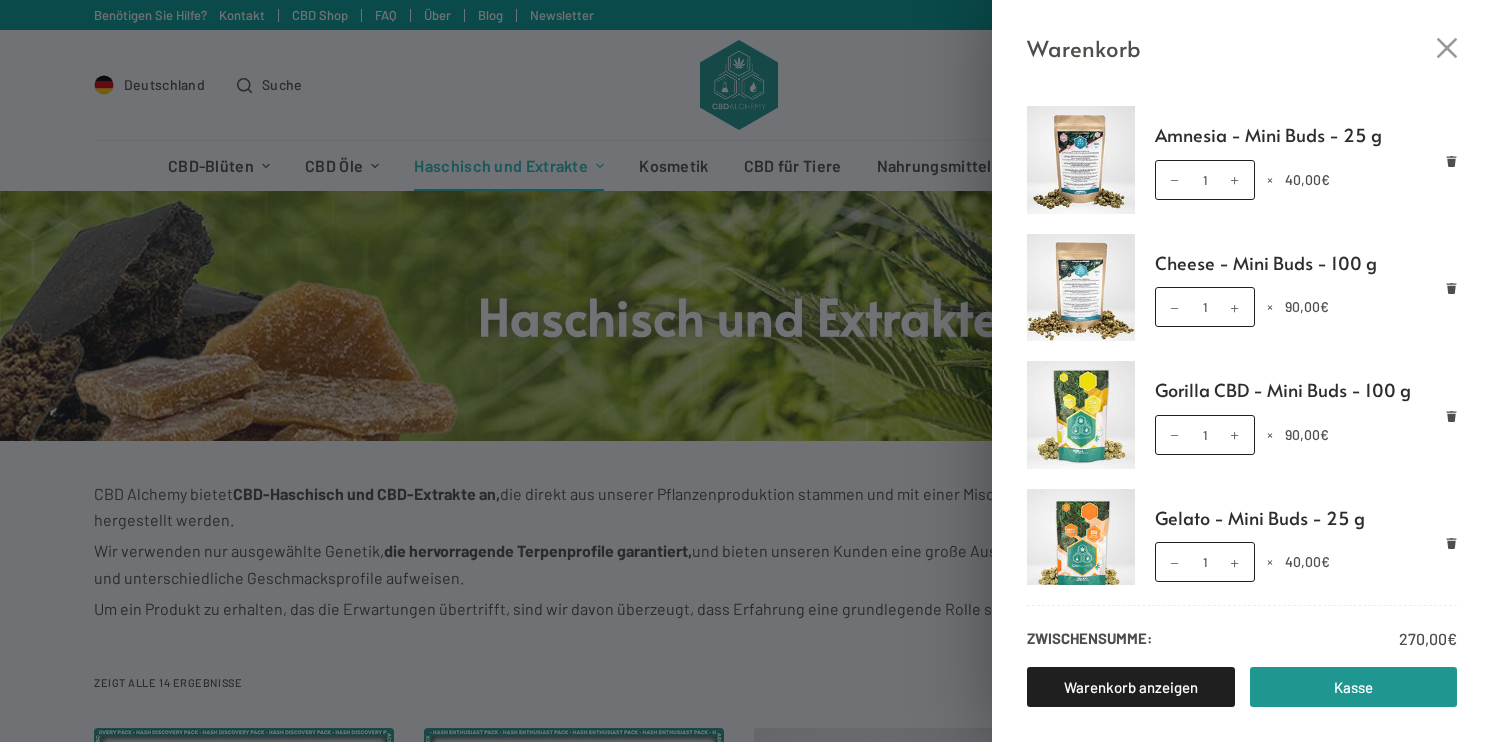 click on "Warenkorb
Amnesia - Mini Buds - 25 g
Amnesia - Mini Buds - 25 g Menge
1
× 40,00  €
Cheese - Mini Buds - 100 g
Cheese - Mini Buds - 100 g Menge
1
× 90,00  €
Gorilla CBD - Mini Buds - 100 g
Gorilla CBD - Mini Buds - 100 g Menge
1
× 90,00  €
Gelato - Mini Buds - 25 g
Gelato - Mini Buds - 25 g Menge
1
× 40,00  €
Trim - 10 g
Trim - 10 g Menge
1
× 10,00  €
Zwischensumme:   270,00  €
Warenkorb anzeigen Kasse" at bounding box center [746, 371] 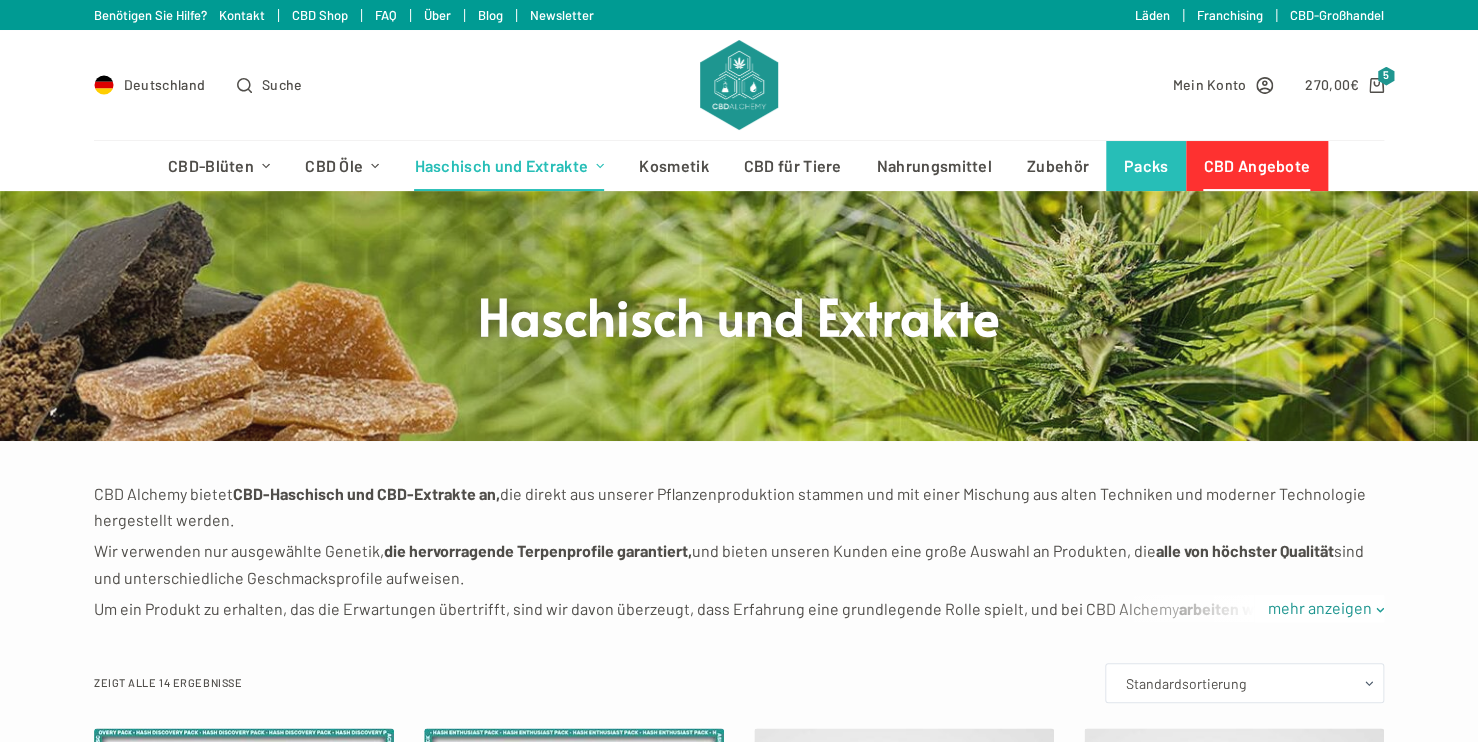 click on "CBD Angebote" at bounding box center (1257, 166) 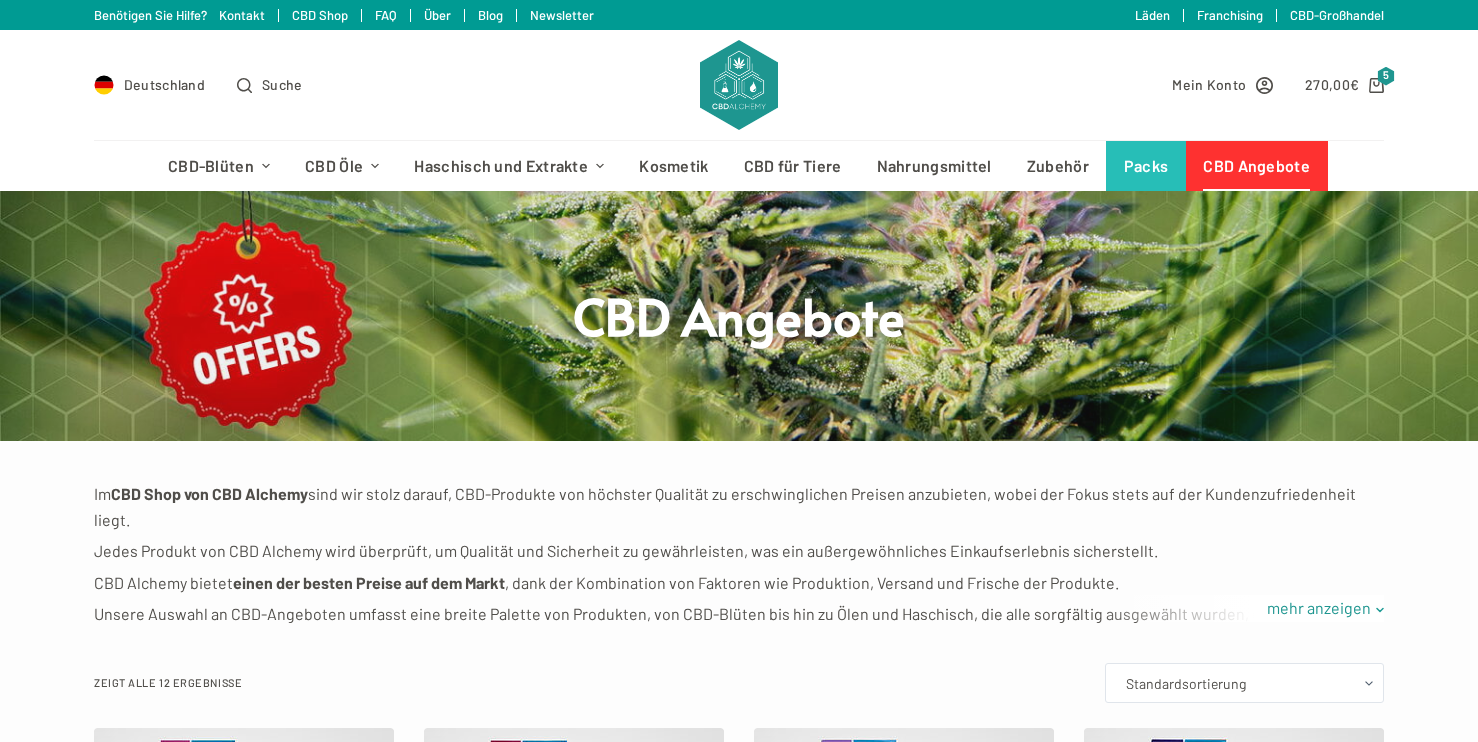 scroll, scrollTop: 0, scrollLeft: 0, axis: both 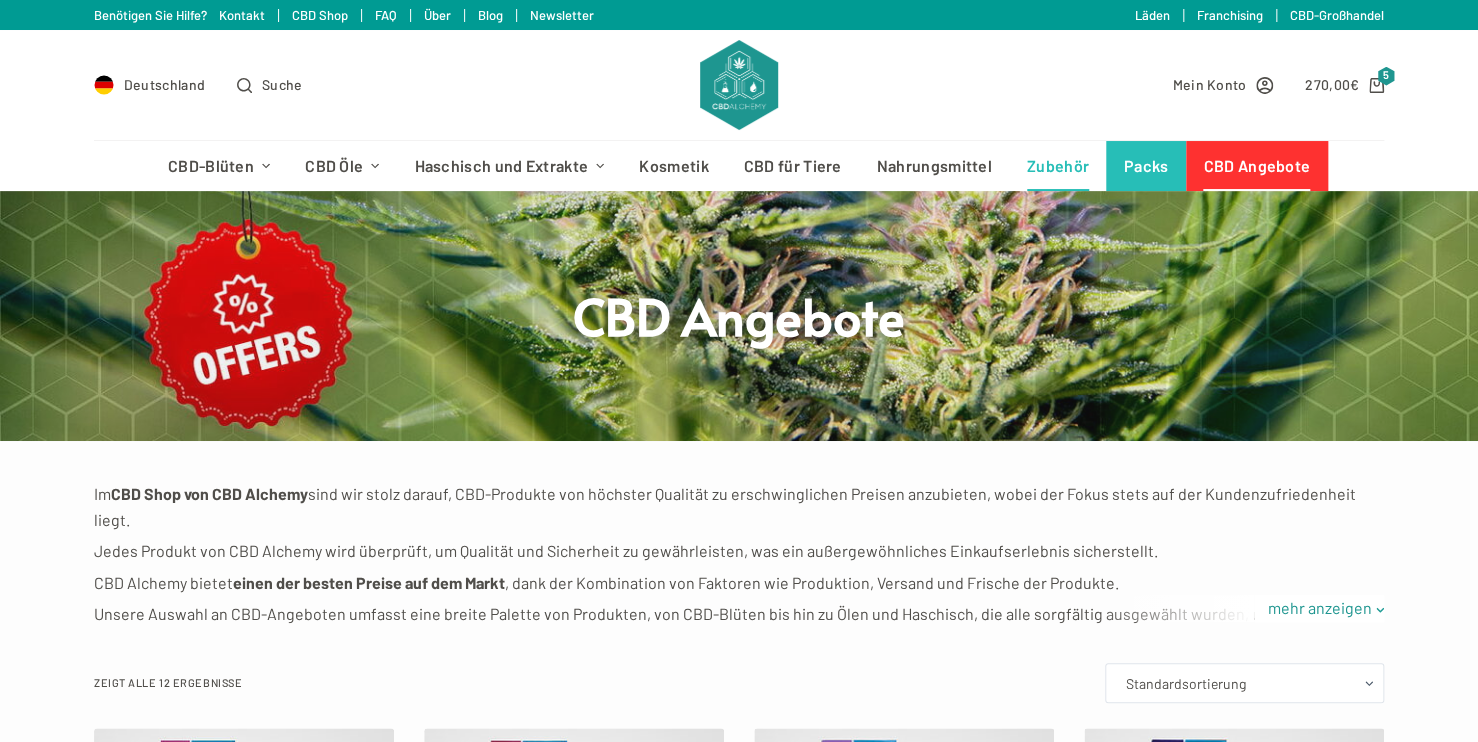 click on "Zubehör" at bounding box center (1057, 166) 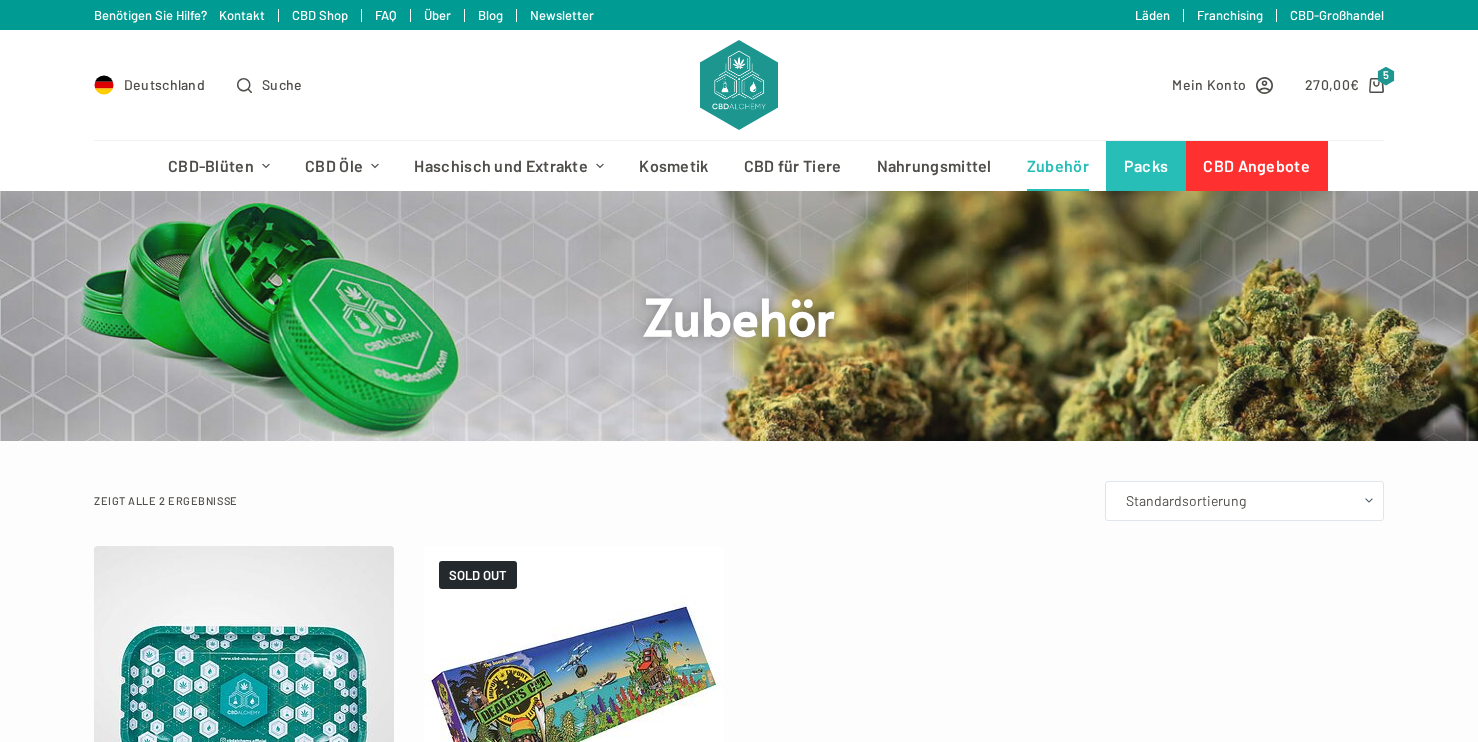 scroll, scrollTop: 0, scrollLeft: 0, axis: both 